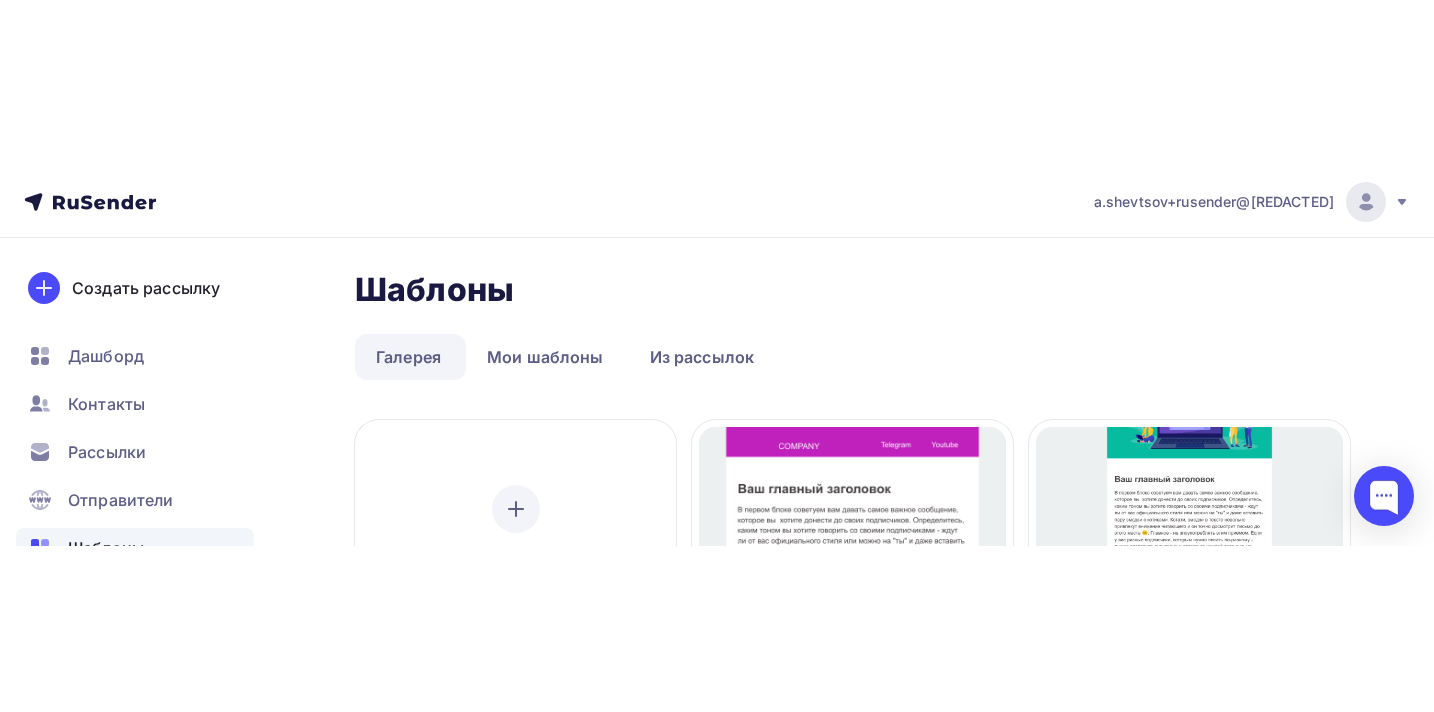 scroll, scrollTop: 63, scrollLeft: 0, axis: vertical 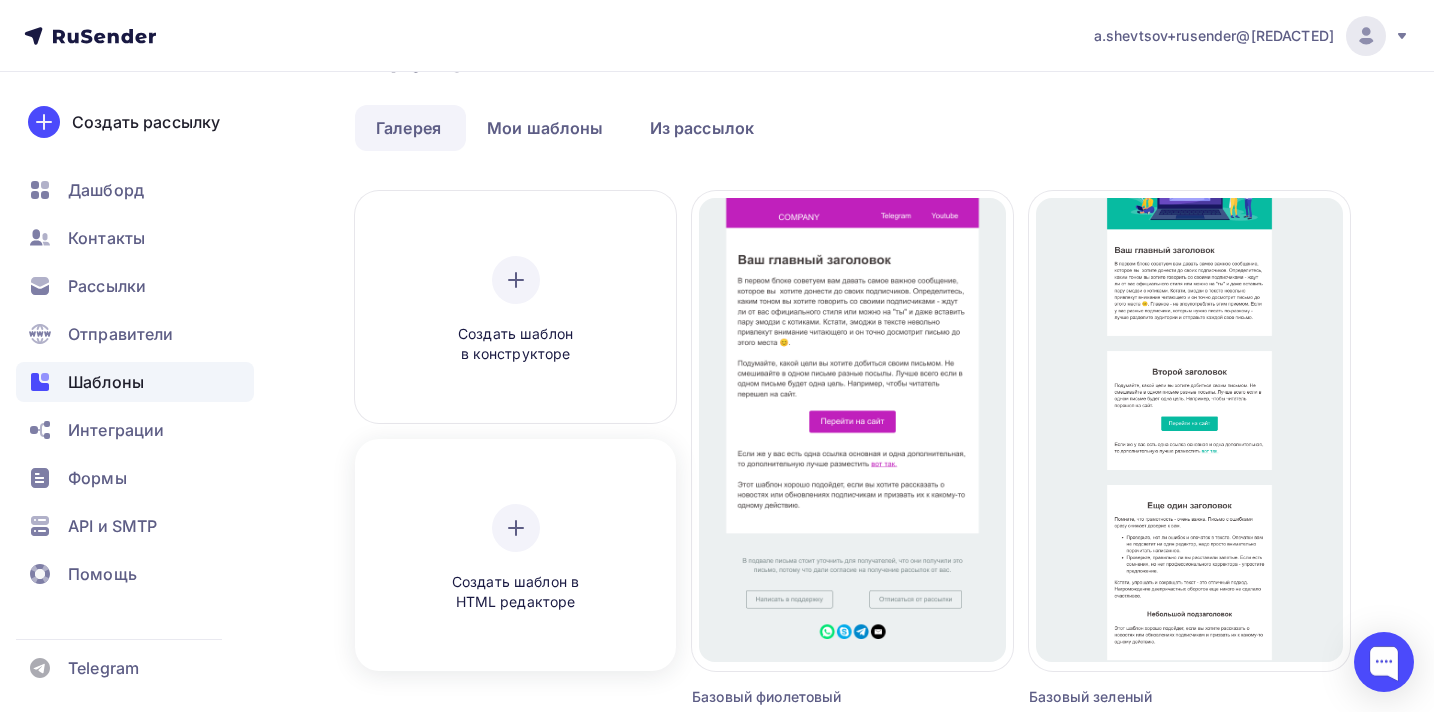 click at bounding box center (516, 528) 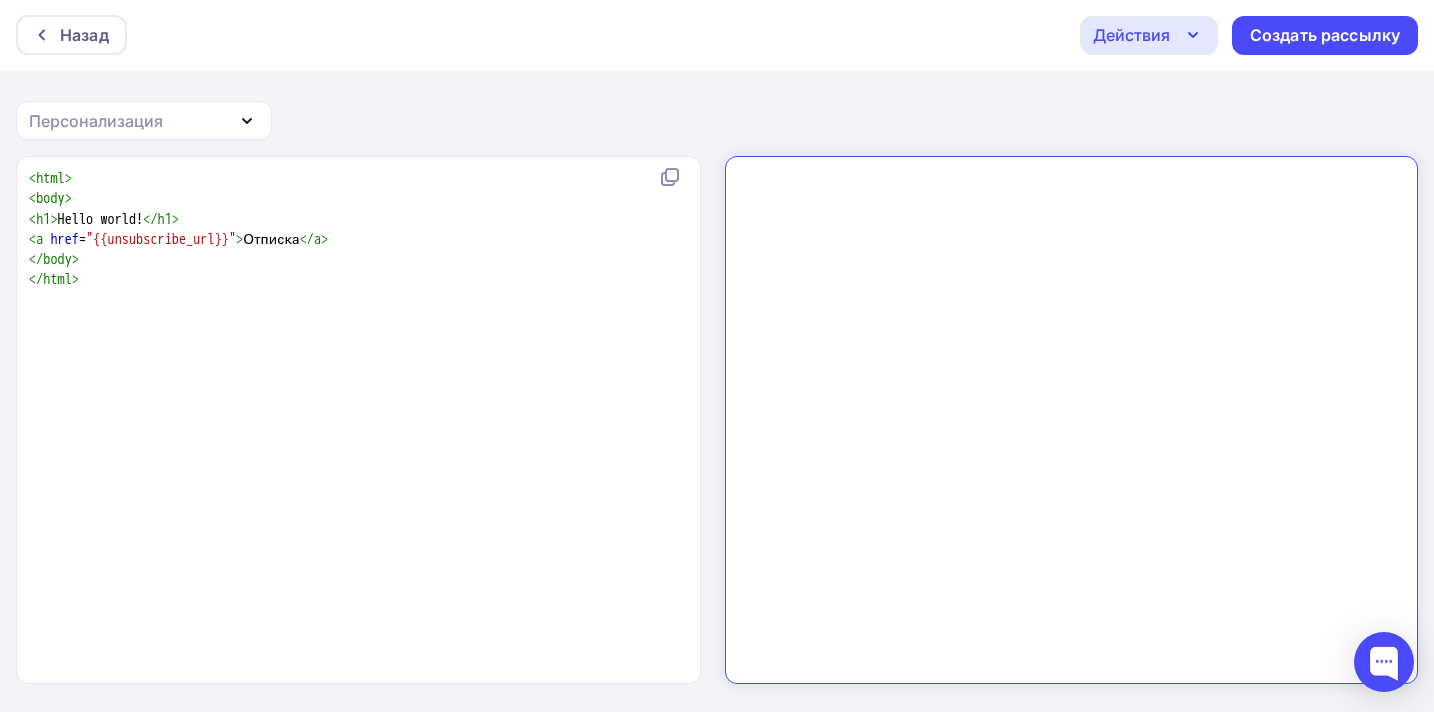 scroll, scrollTop: 0, scrollLeft: 0, axis: both 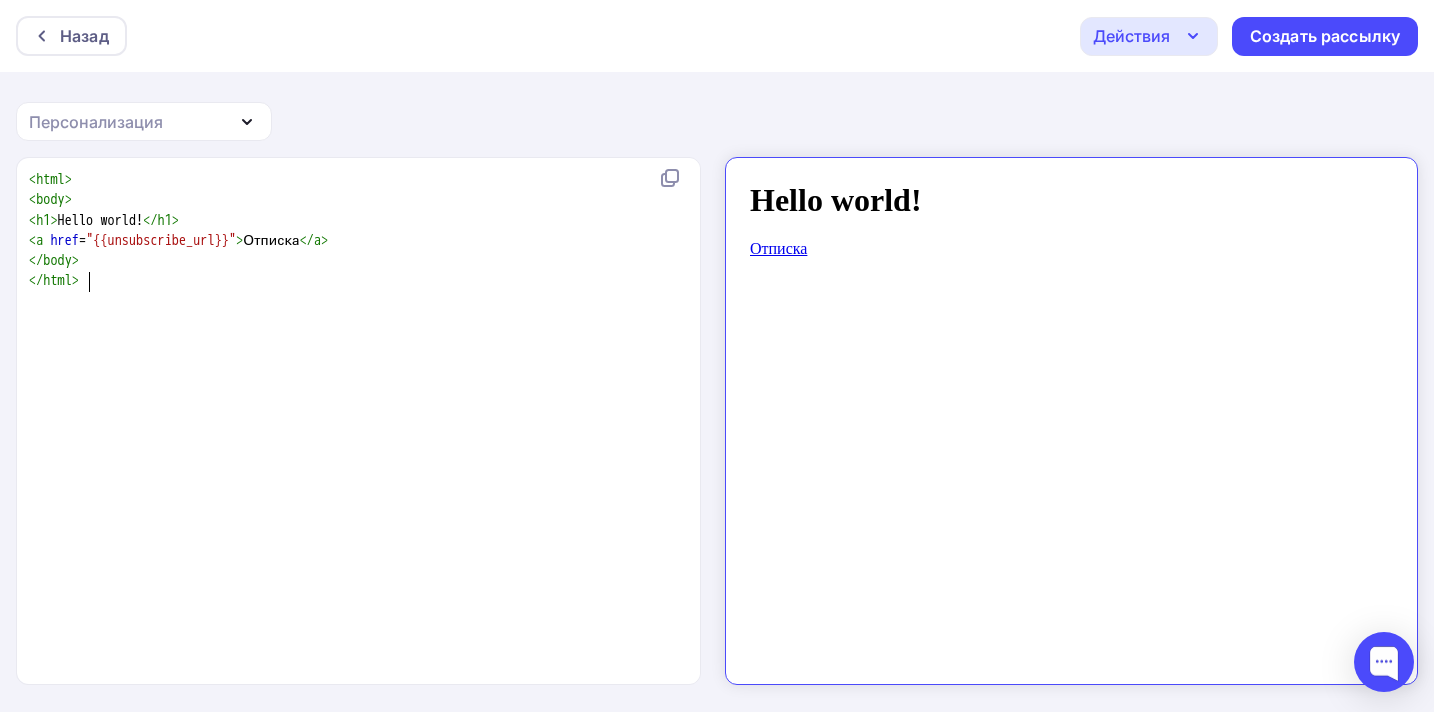 click on "</ html >" at bounding box center (354, 281) 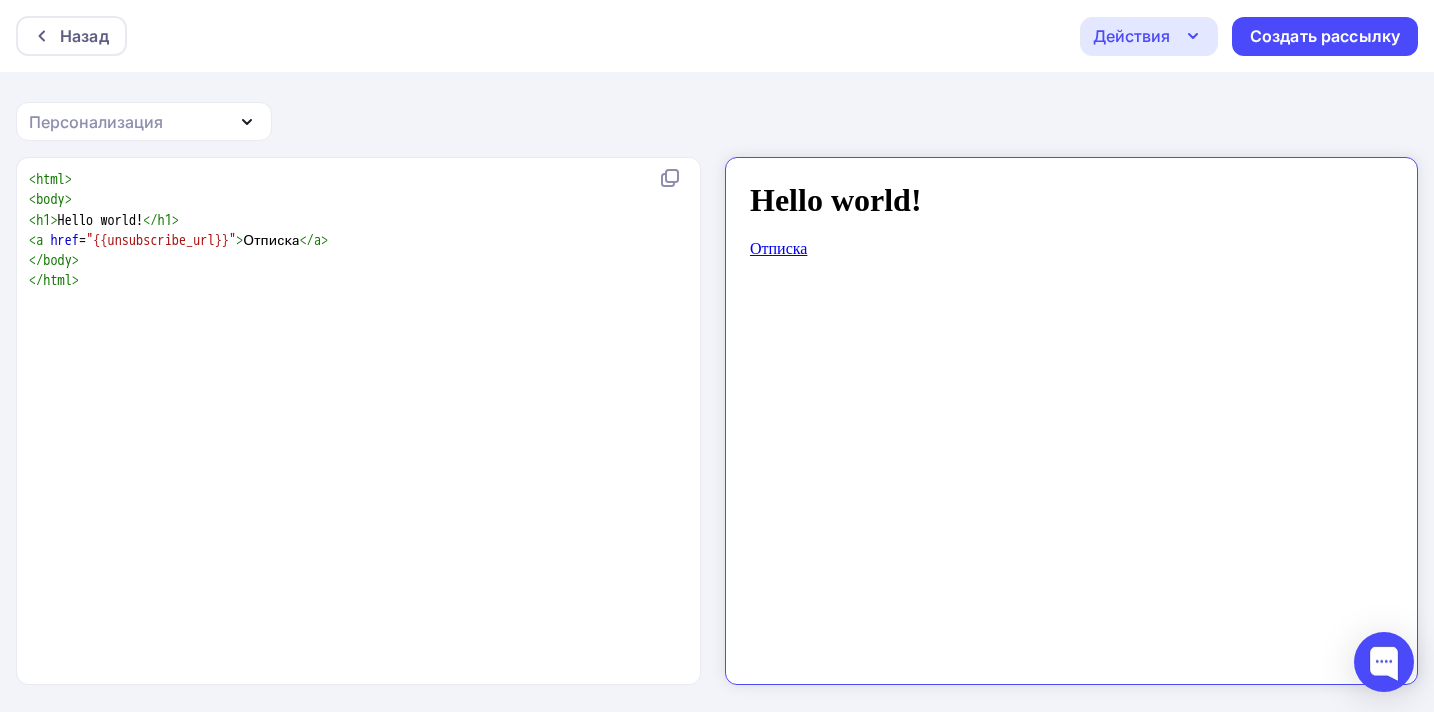 type on "<html>
<body>
<h1>Hello world!</h1>
<a href="{{unsubscribe_url}}">Отписка</a>
</body>
</html>" 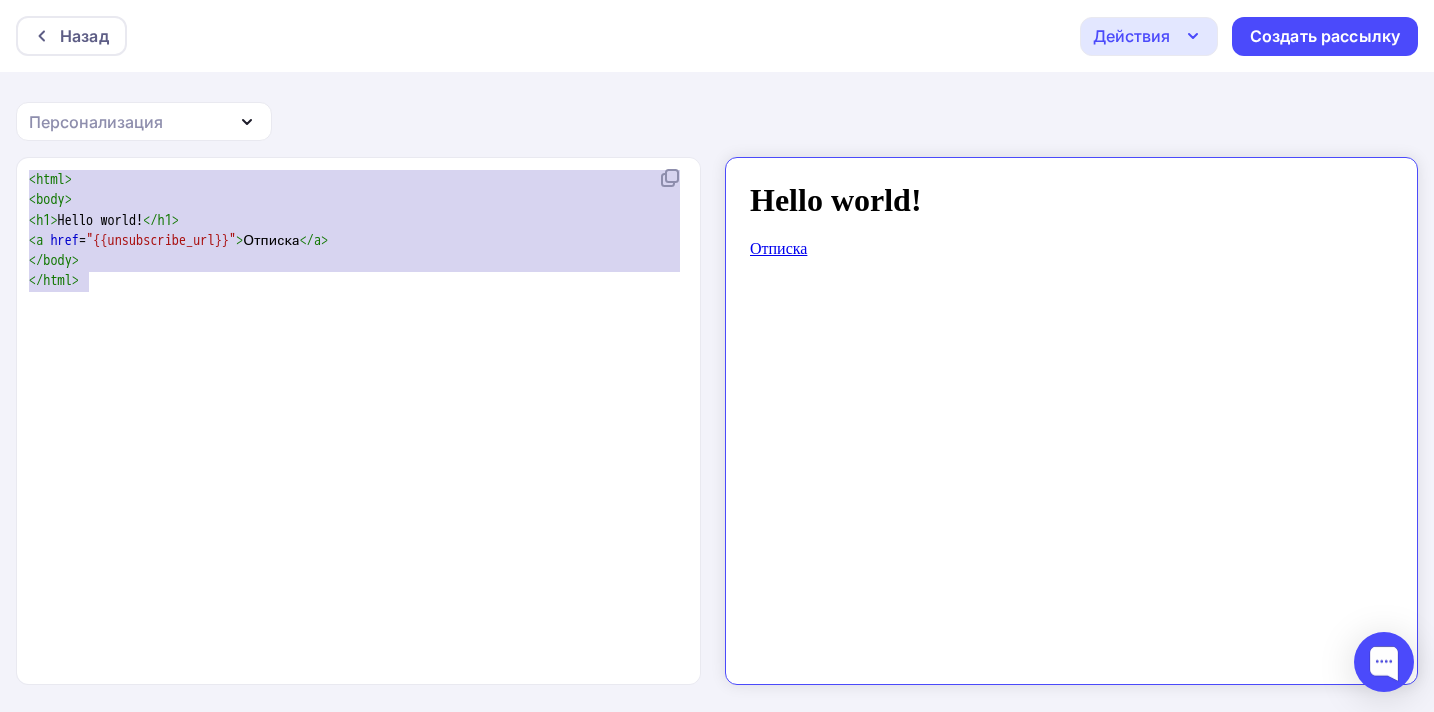 type 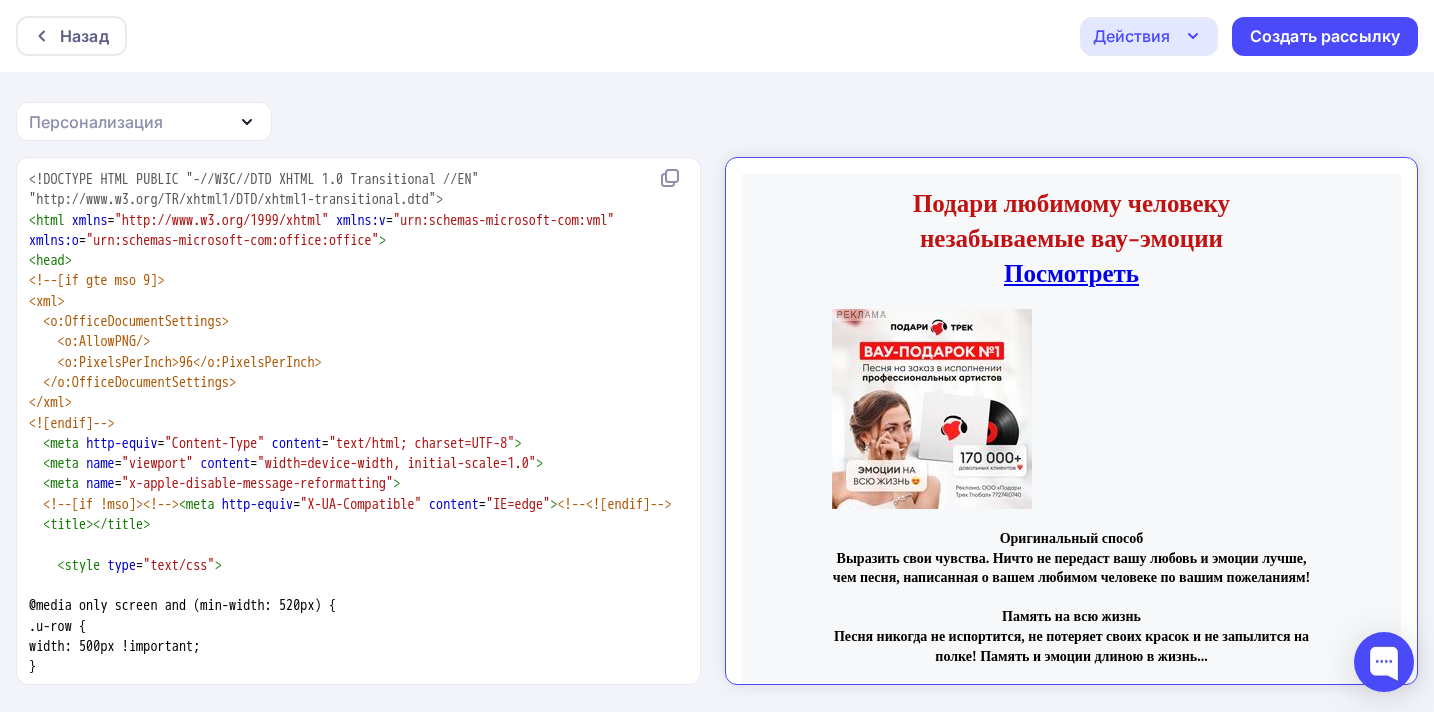 scroll, scrollTop: 10276, scrollLeft: 0, axis: vertical 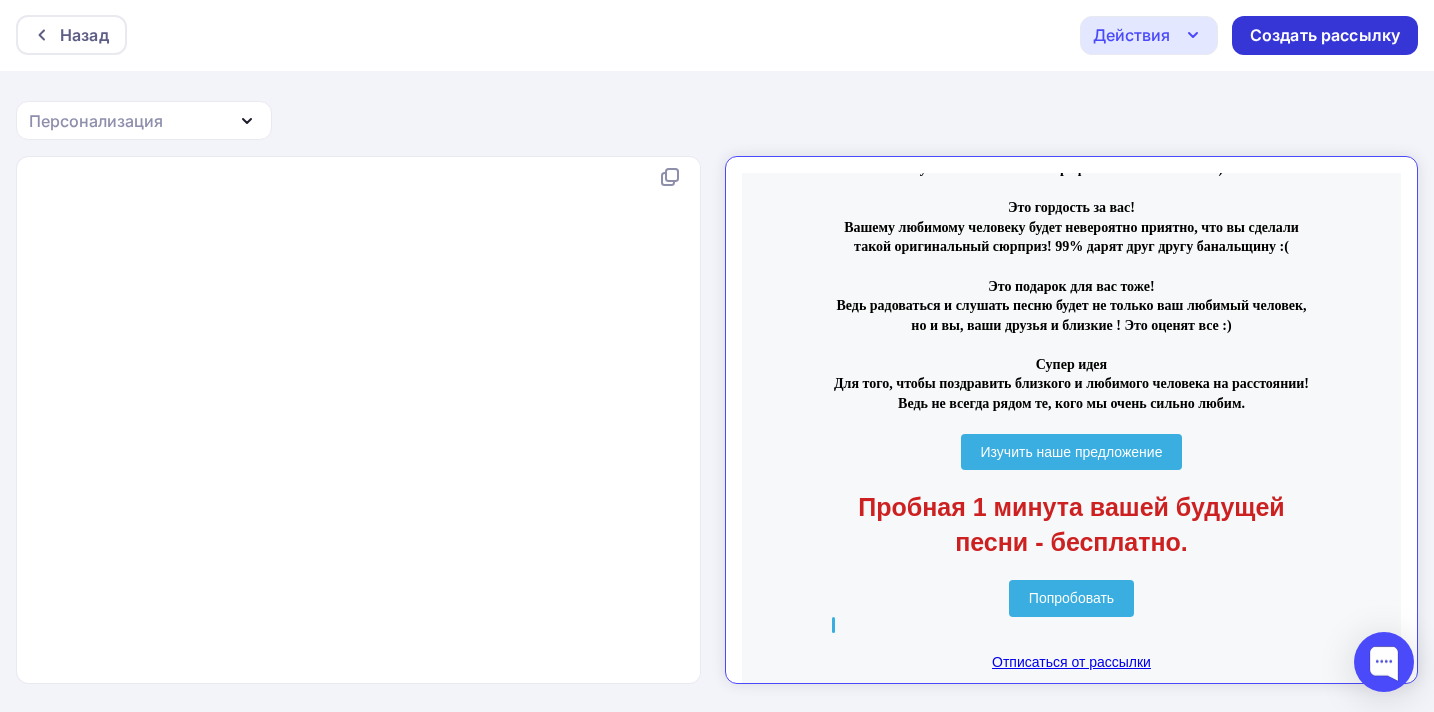 click on "Создать рассылку" at bounding box center (1325, 35) 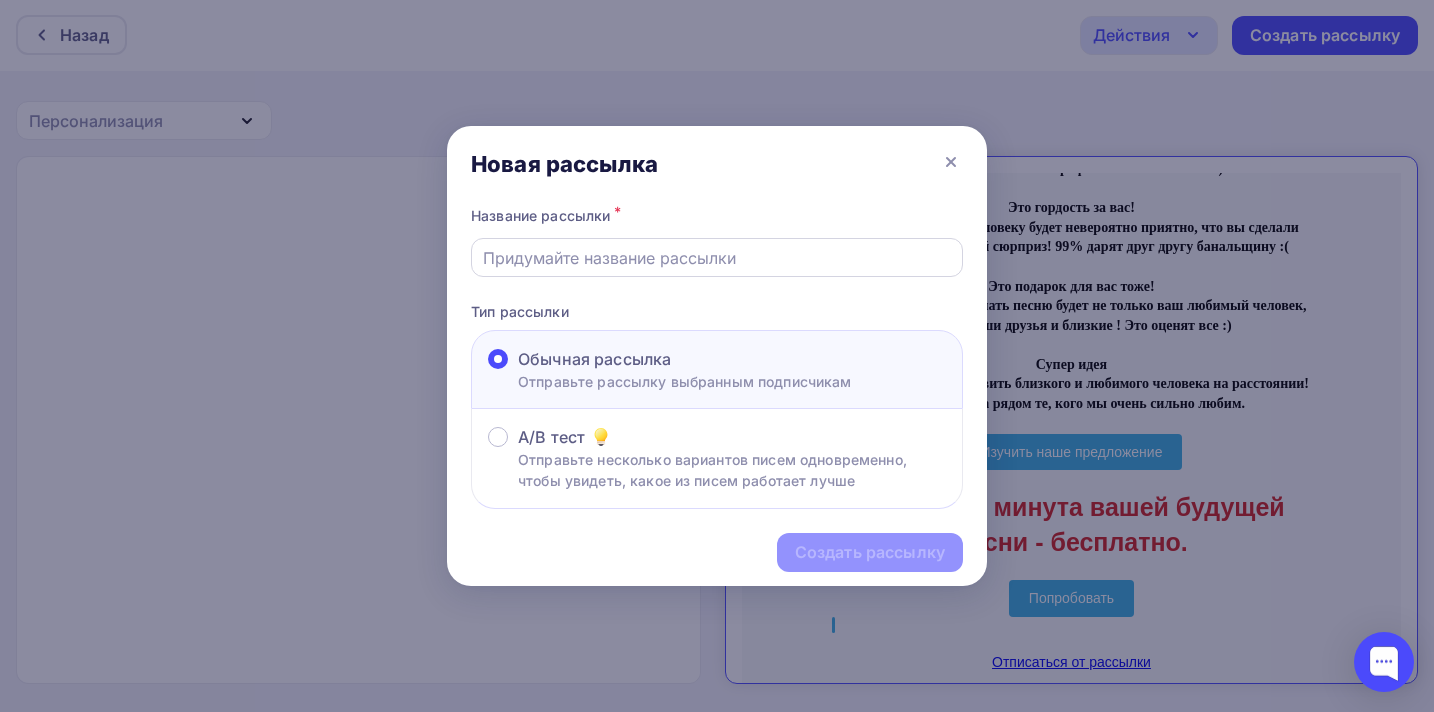 click at bounding box center [717, 258] 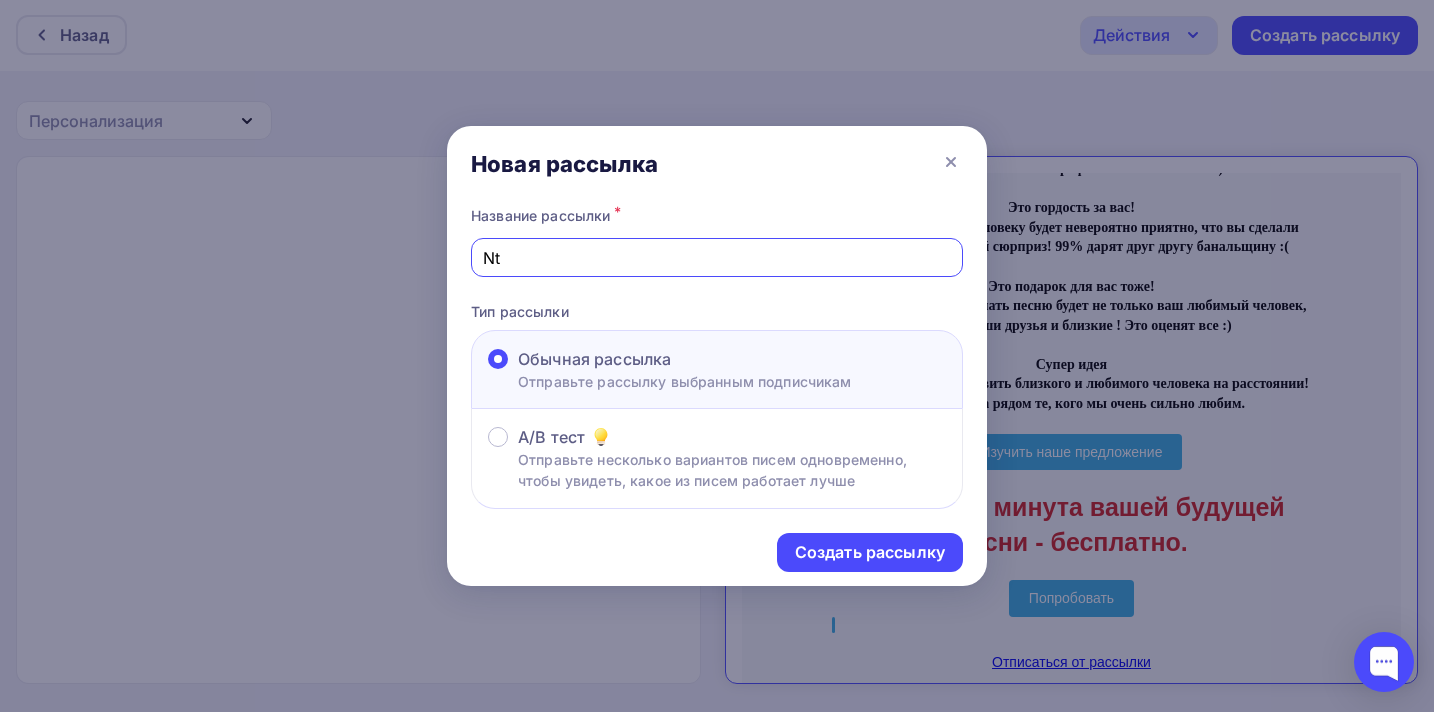 type on "N" 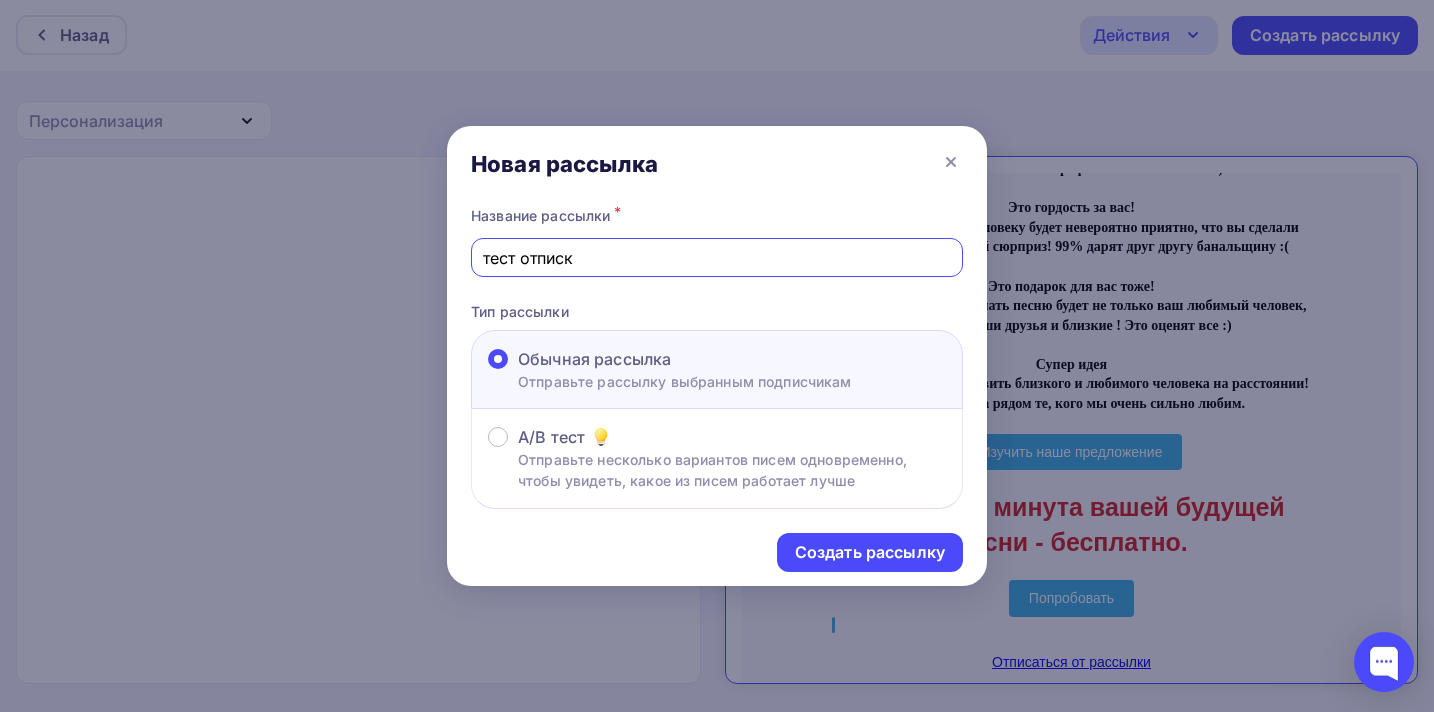 type on "тест отписки" 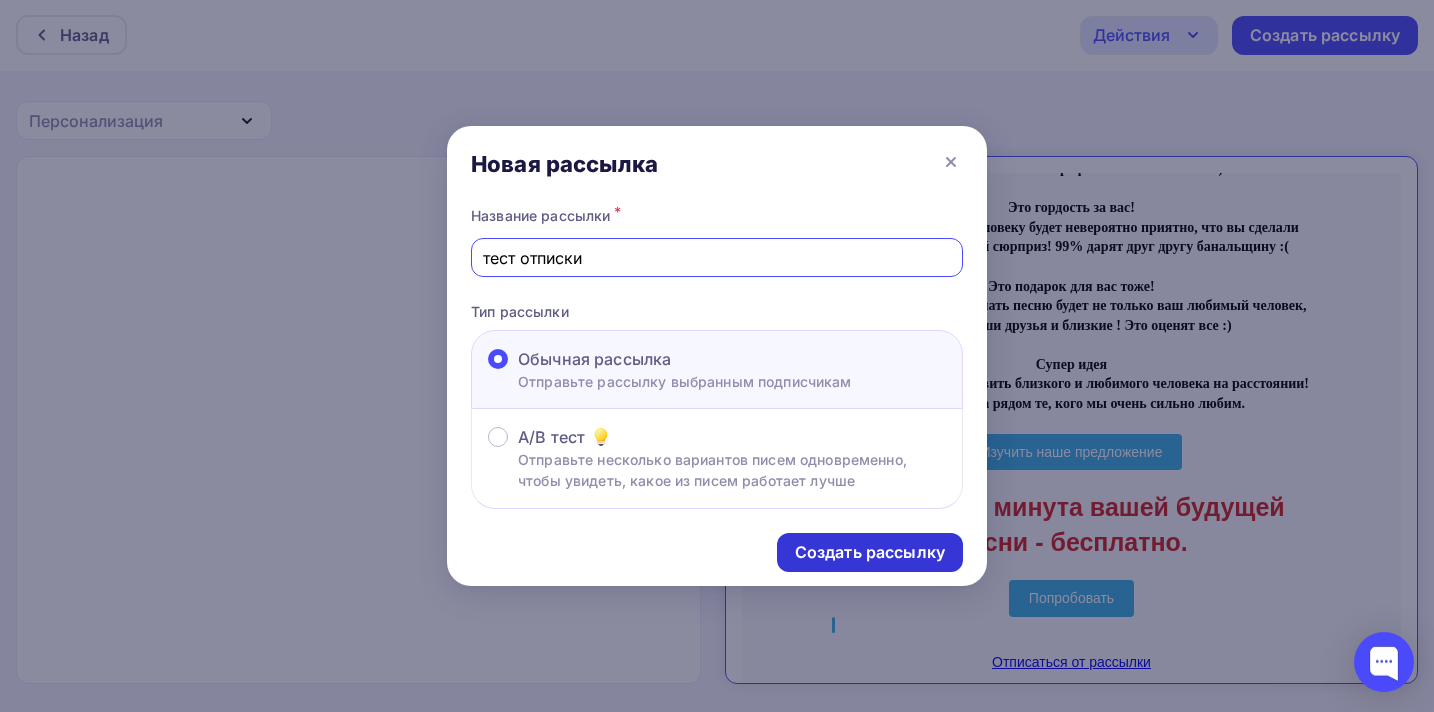 click on "Создать рассылку" at bounding box center (870, 552) 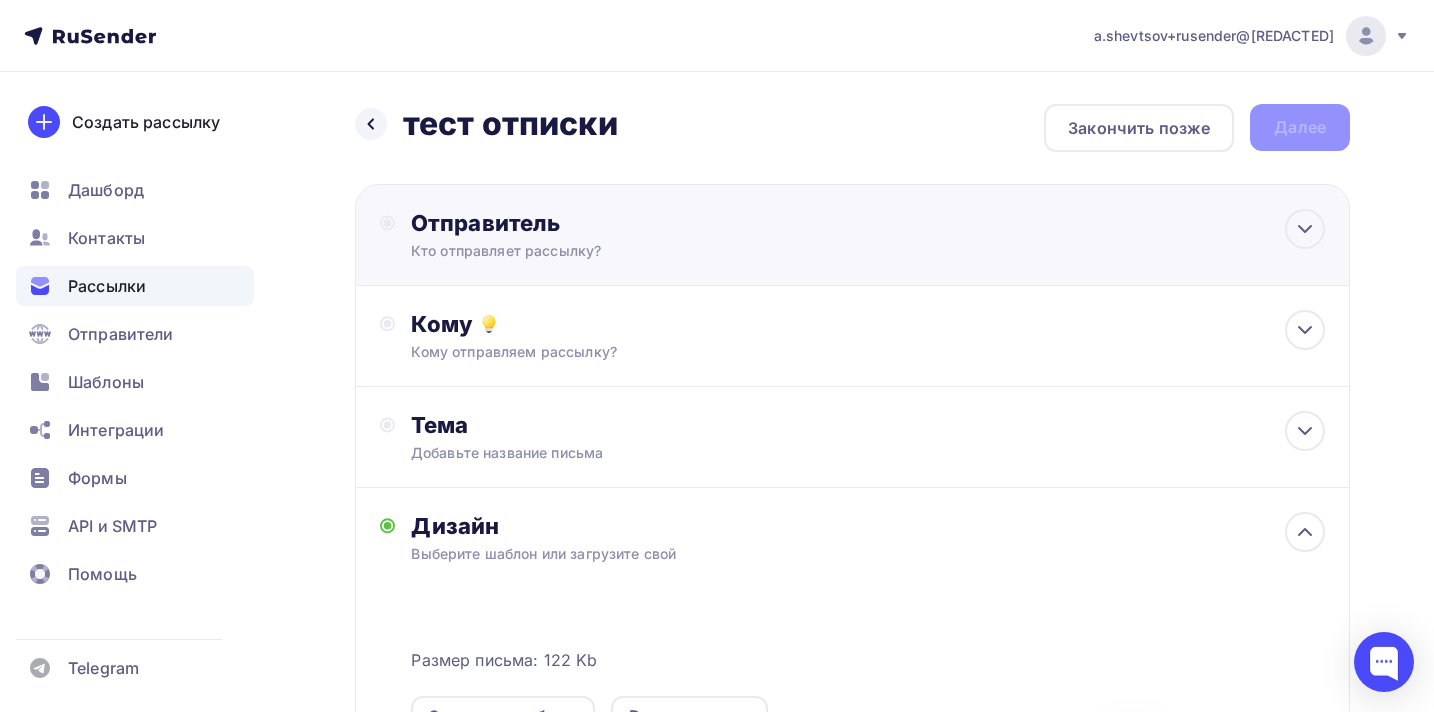 click on "Отправитель
Кто отправляет рассылку?
Email  *
a.shevtsov+rusender@example.com
vyacheslav@example.com           moderation@example.com           support@example.com           ilya@example.com           irina@example.com           team@example.com           a.shevtsov+rusender@example.com               Добавить отправителя
Рекомендуем  добавить почту на домене , чтобы рассылка не попала в «Спам»
Имя                 Сохранить
Предпросмотр может отличаться  в зависимости от почтового клиента
Тема для рассылки
12:45" at bounding box center [852, 235] 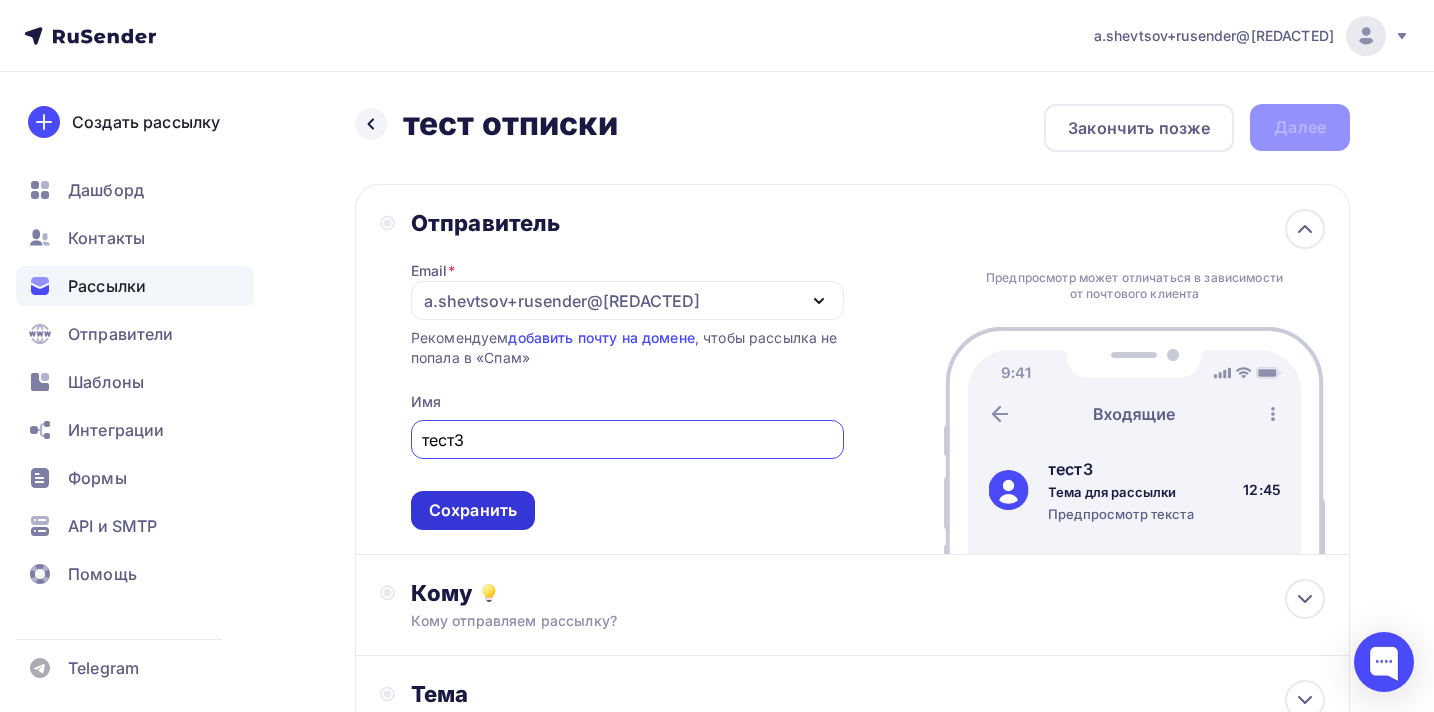 type on "тест3" 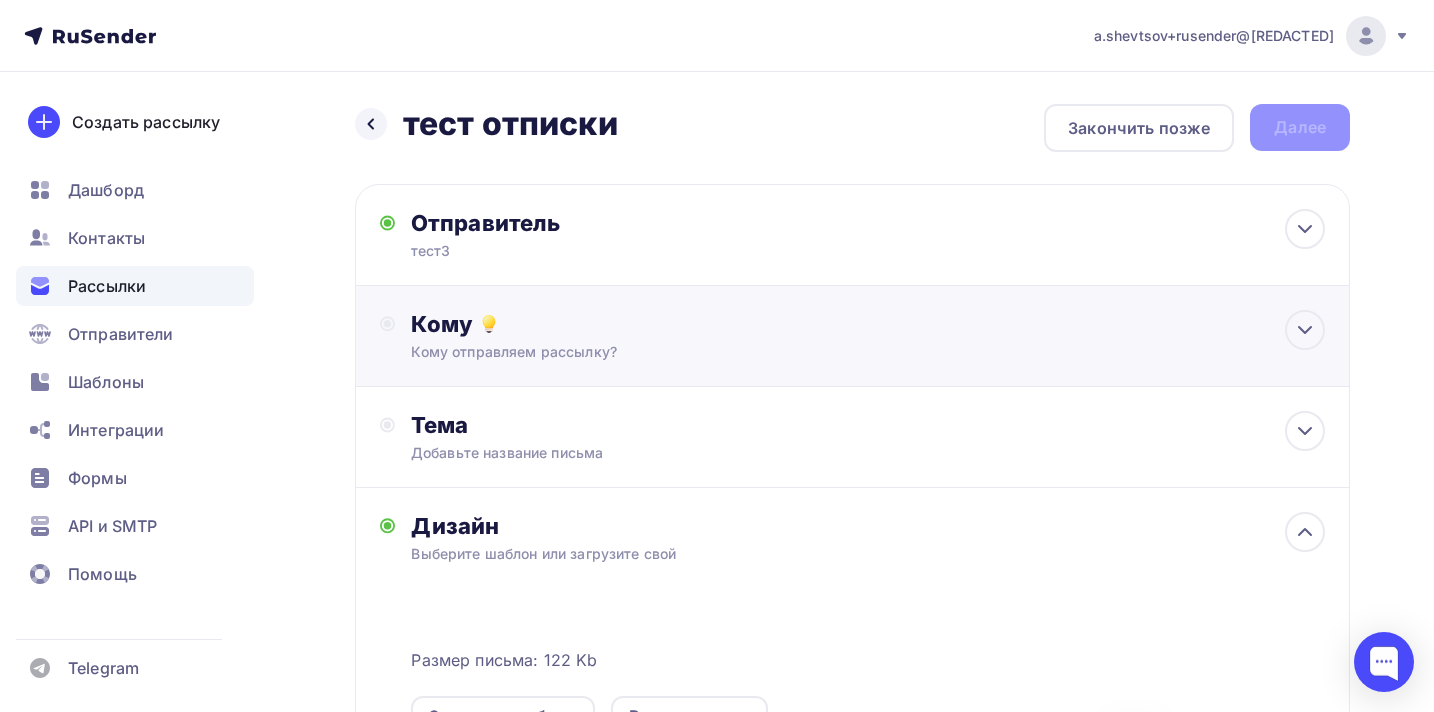 click on "Кому
Кому отправляем рассылку?
Списки получателей
Выберите список
Все списки
id
Бесплатники на июль 2025
(8 359)
#24988
Отвалы на июль 2025
(112)
#24987
Платники на июль 2025
(233)
#24986
RuSender | Переотправка еррорам в новостной рассылке
(19)
#24780
RuSender DOI 11.07.25" at bounding box center (868, 336) 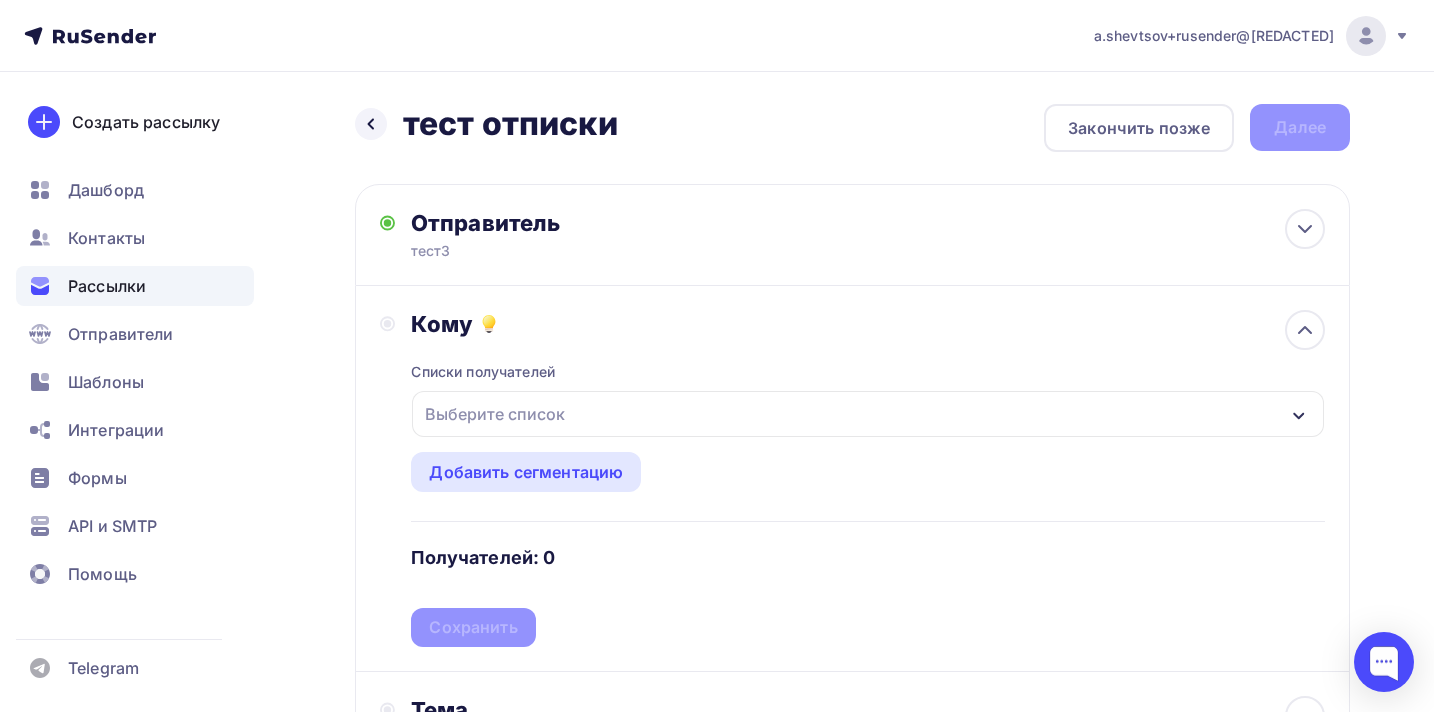 click on "Выберите список" at bounding box center [868, 414] 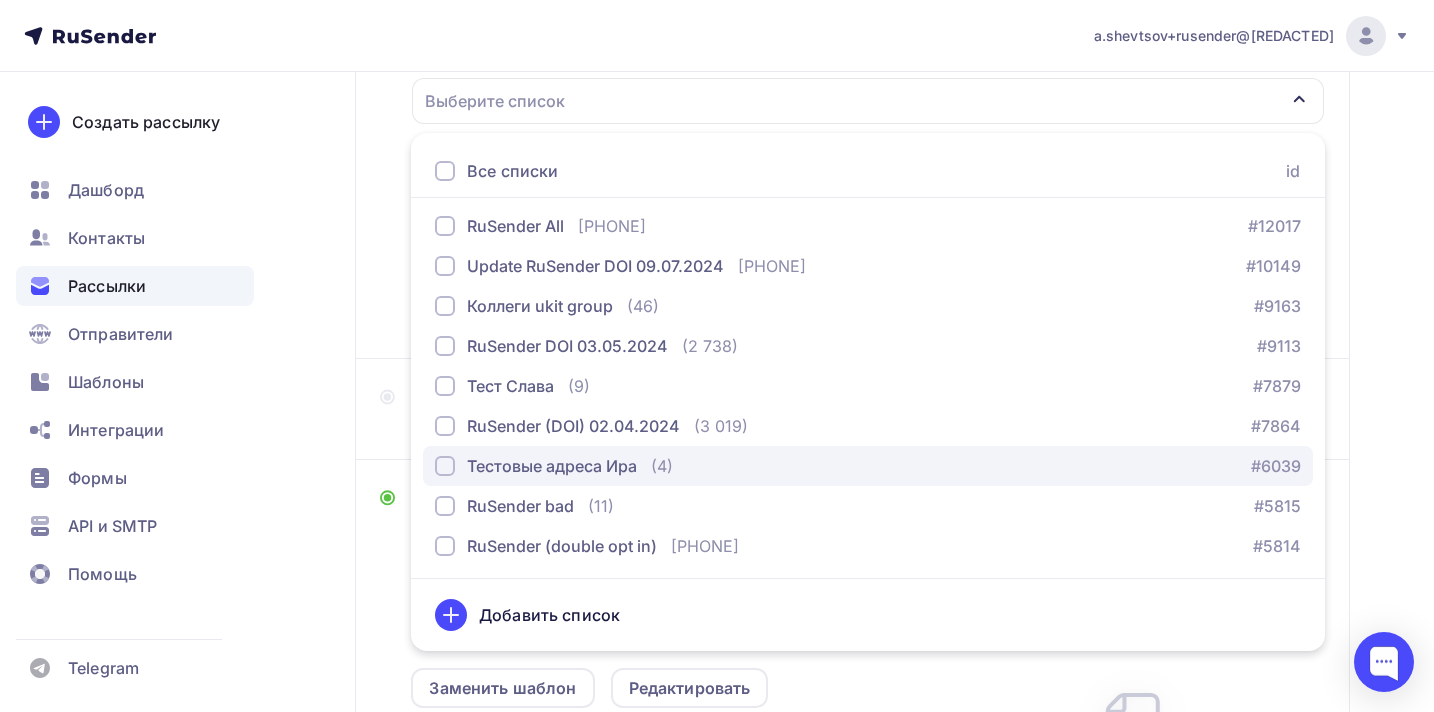 click on "Тестовые адреса Ира" at bounding box center (536, 466) 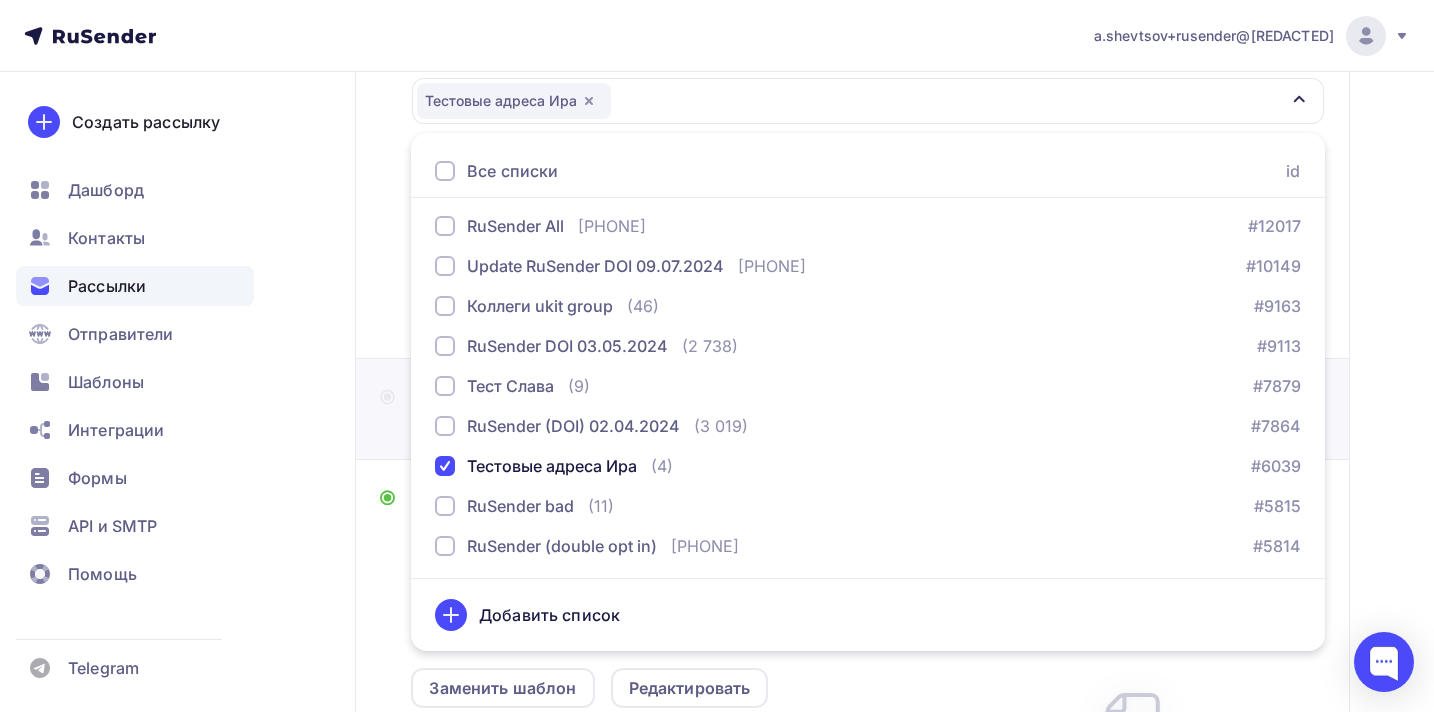 click on "Тема
Добавьте название письма
Тема  *
Рекомендуем использовать не более 150 символов
Прехедер               Сохранить
Предпросмотр может отличаться  в зависимости от почтового клиента
тест3
Тема для рассылки
Предпросмотр текста
12:45" at bounding box center (852, 409) 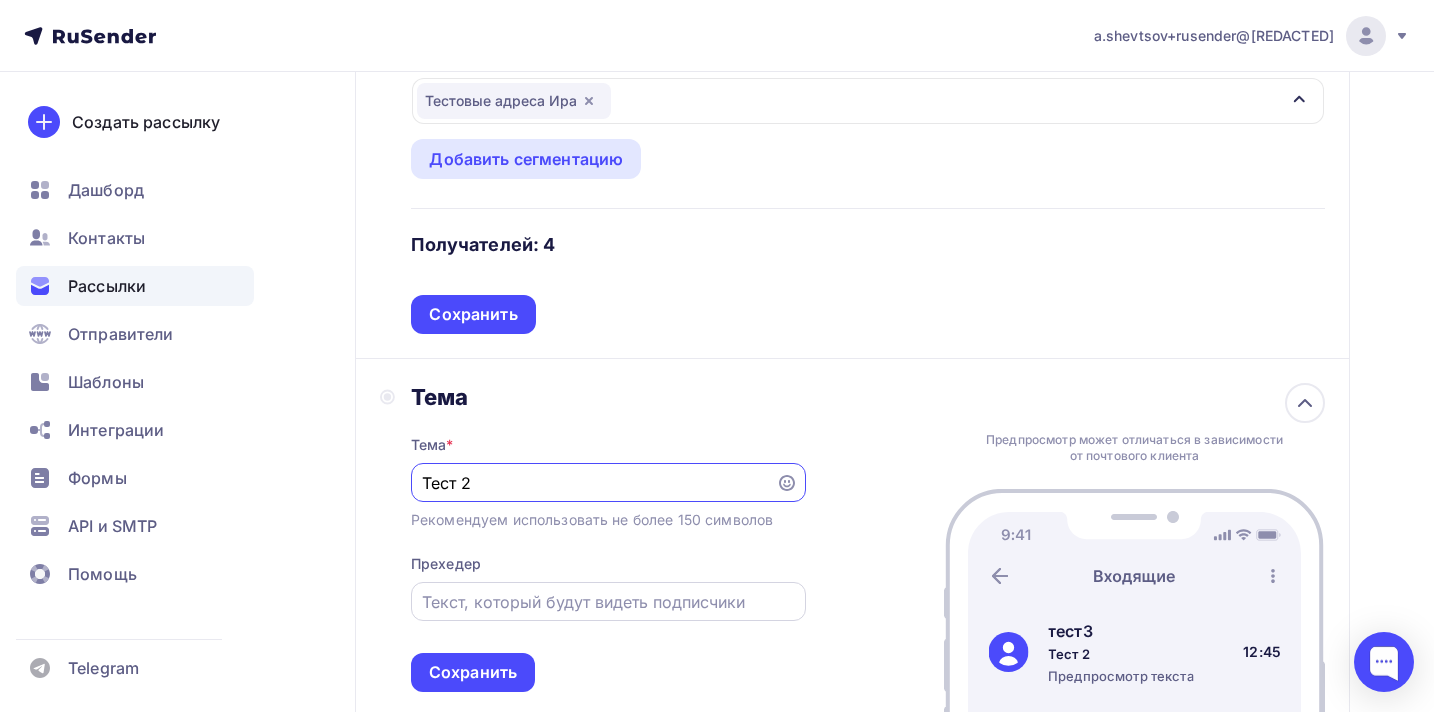 type on "Тест 2" 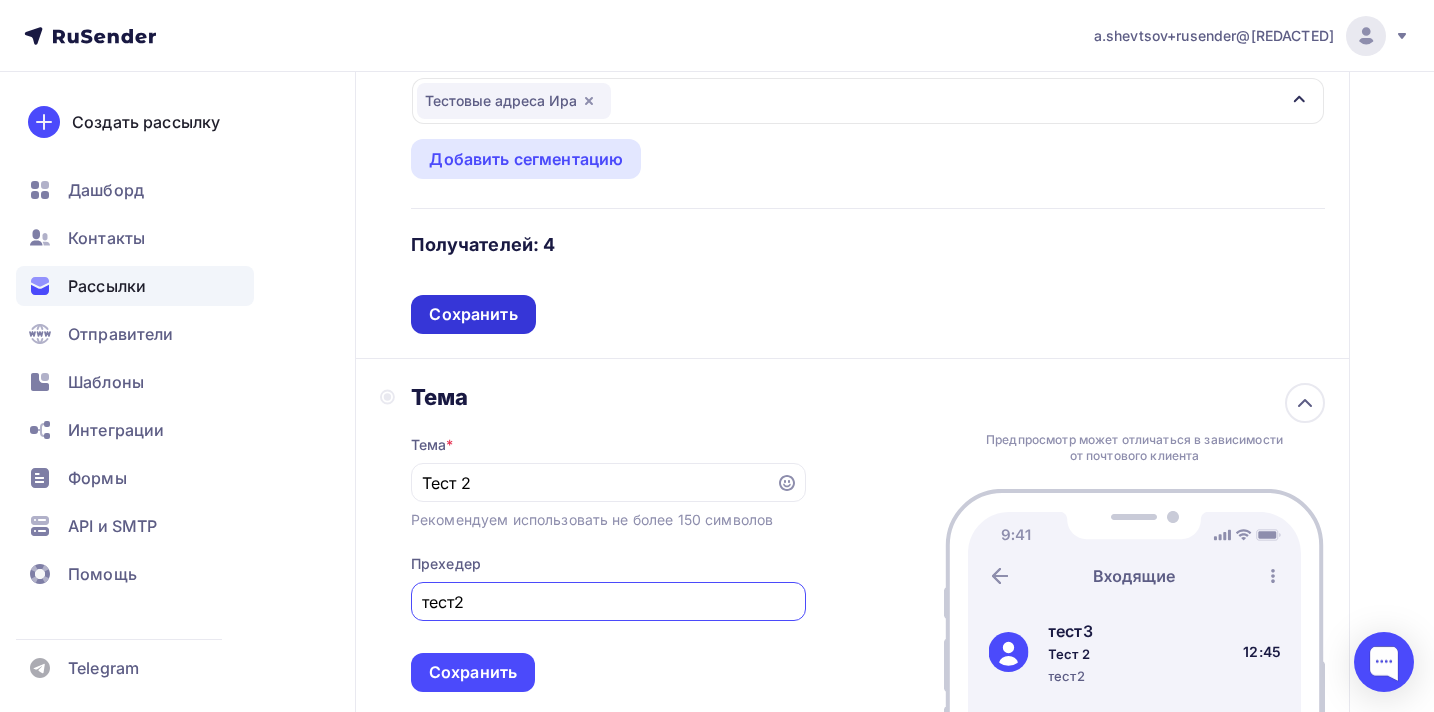 type on "тест2" 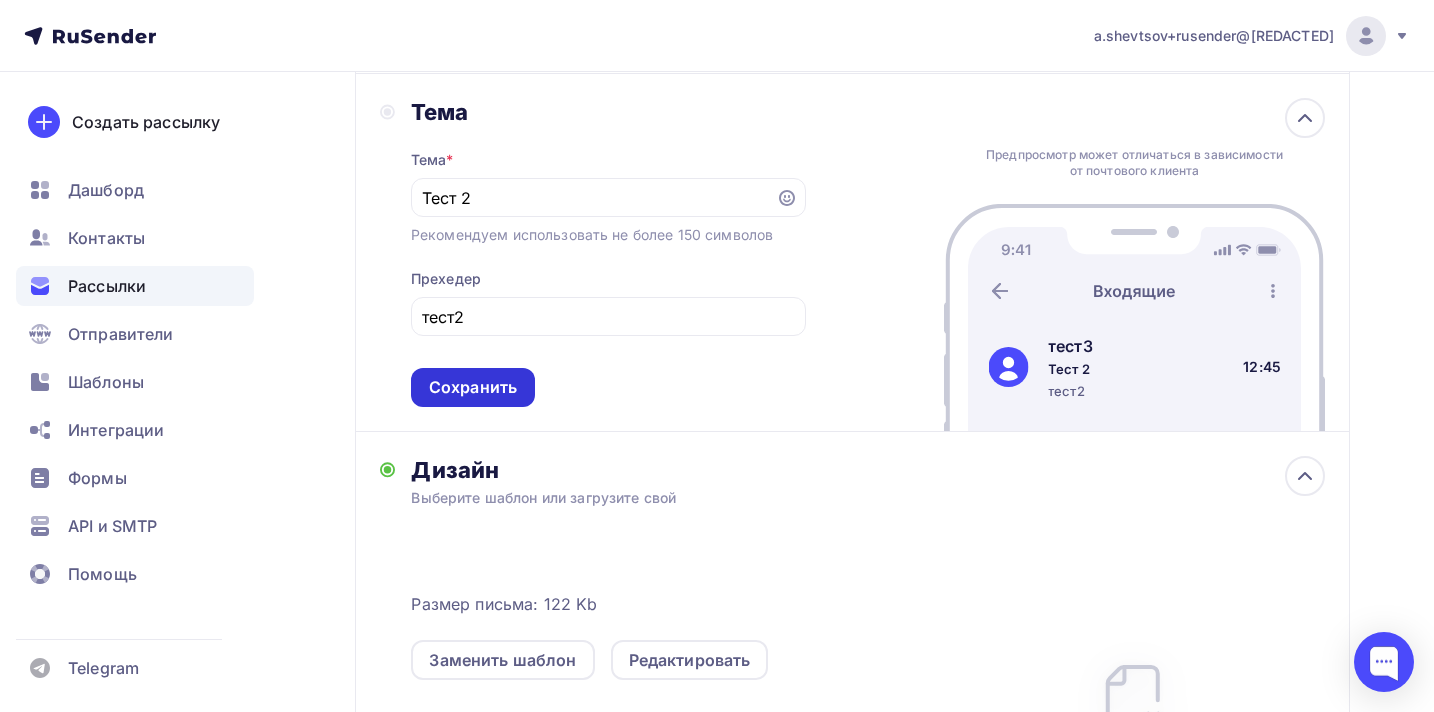 click on "Сохранить" at bounding box center (473, 387) 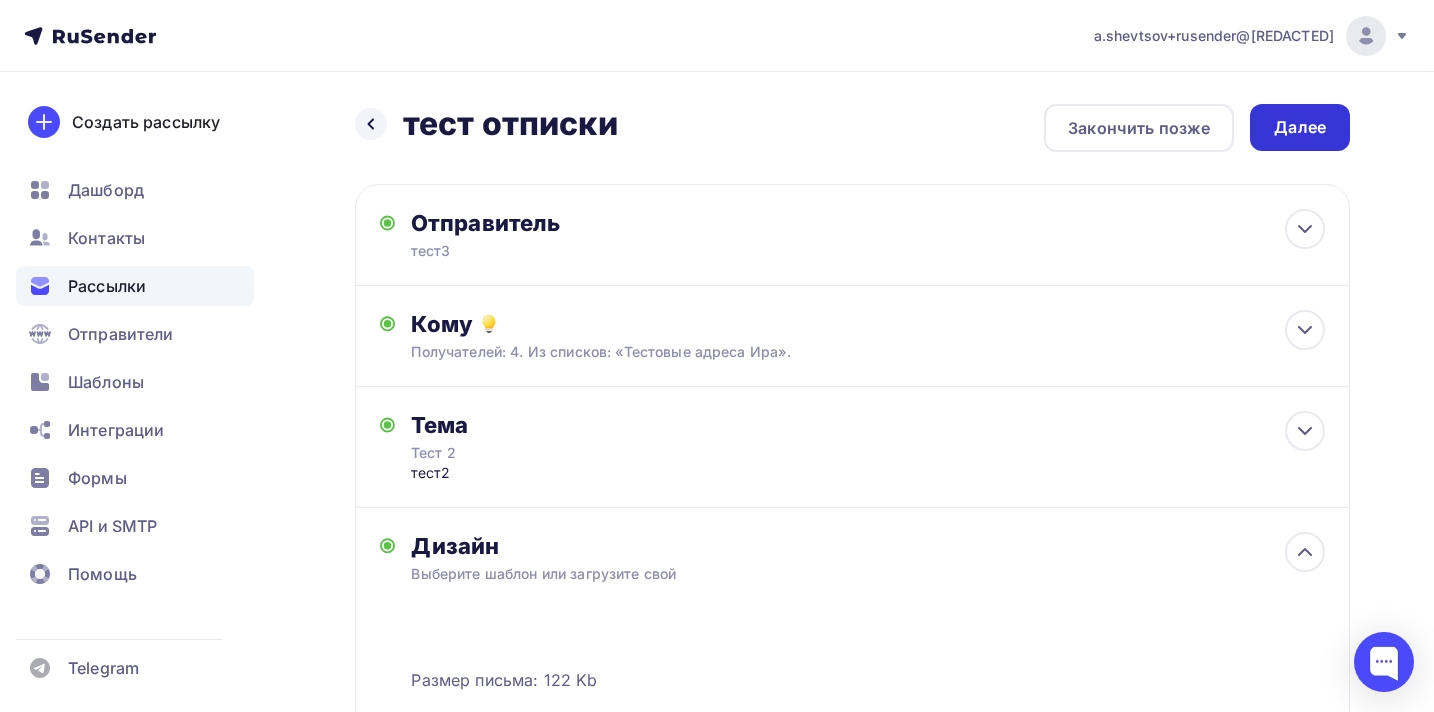 click on "Далее" at bounding box center (1300, 127) 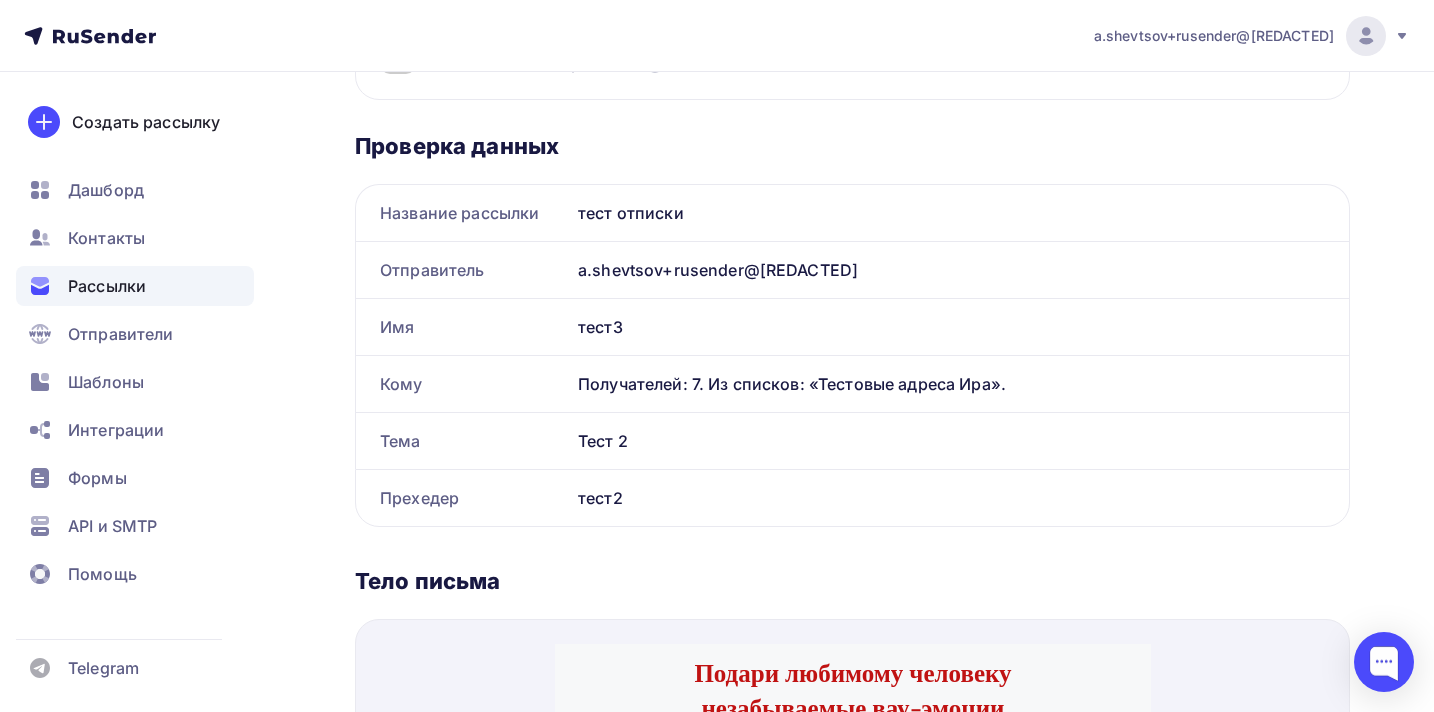 scroll, scrollTop: 0, scrollLeft: 0, axis: both 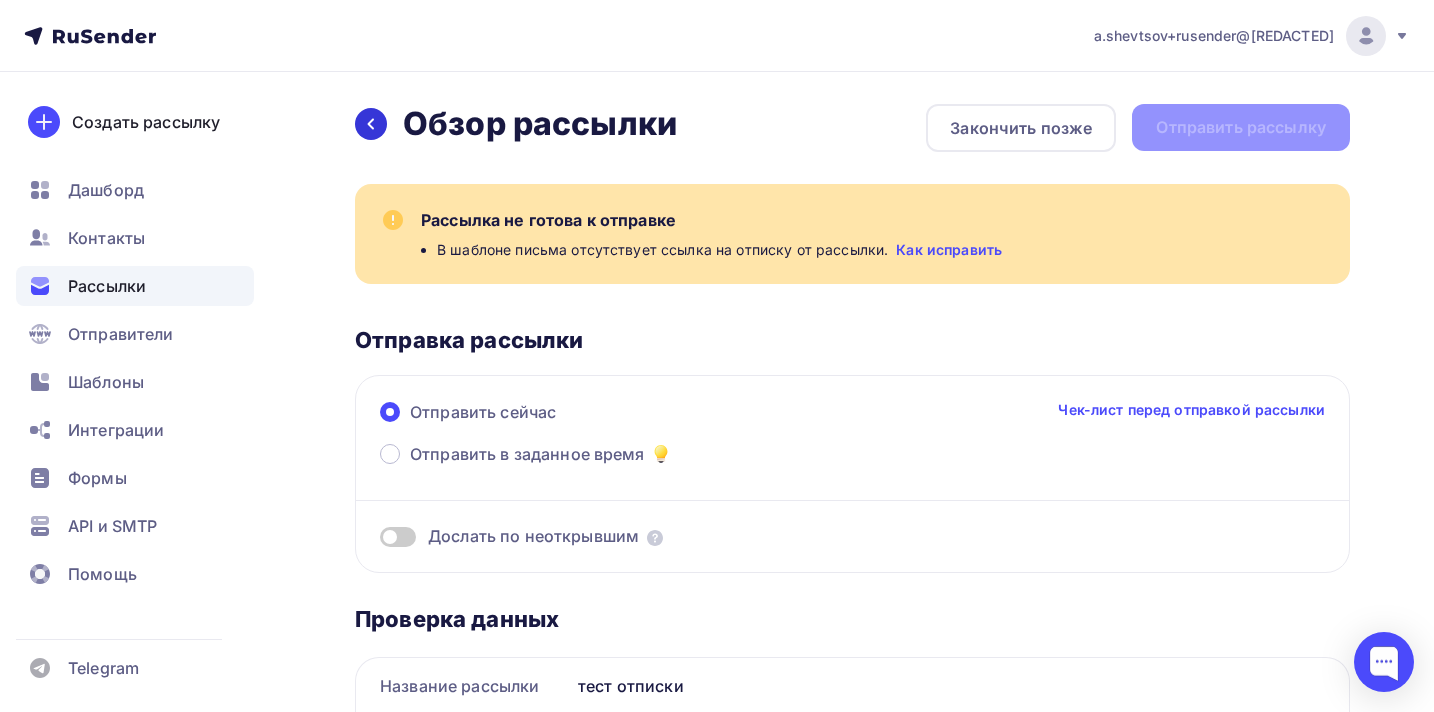 click 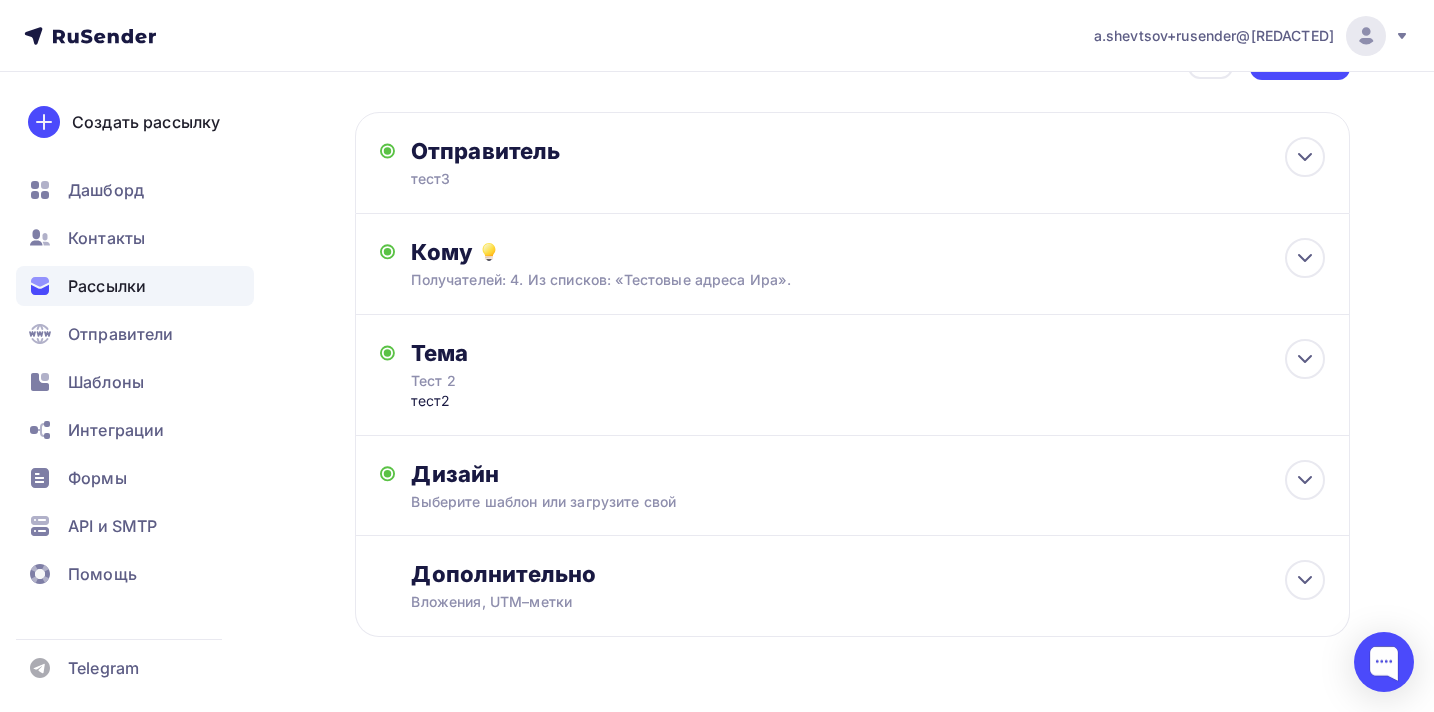 scroll, scrollTop: 69, scrollLeft: 0, axis: vertical 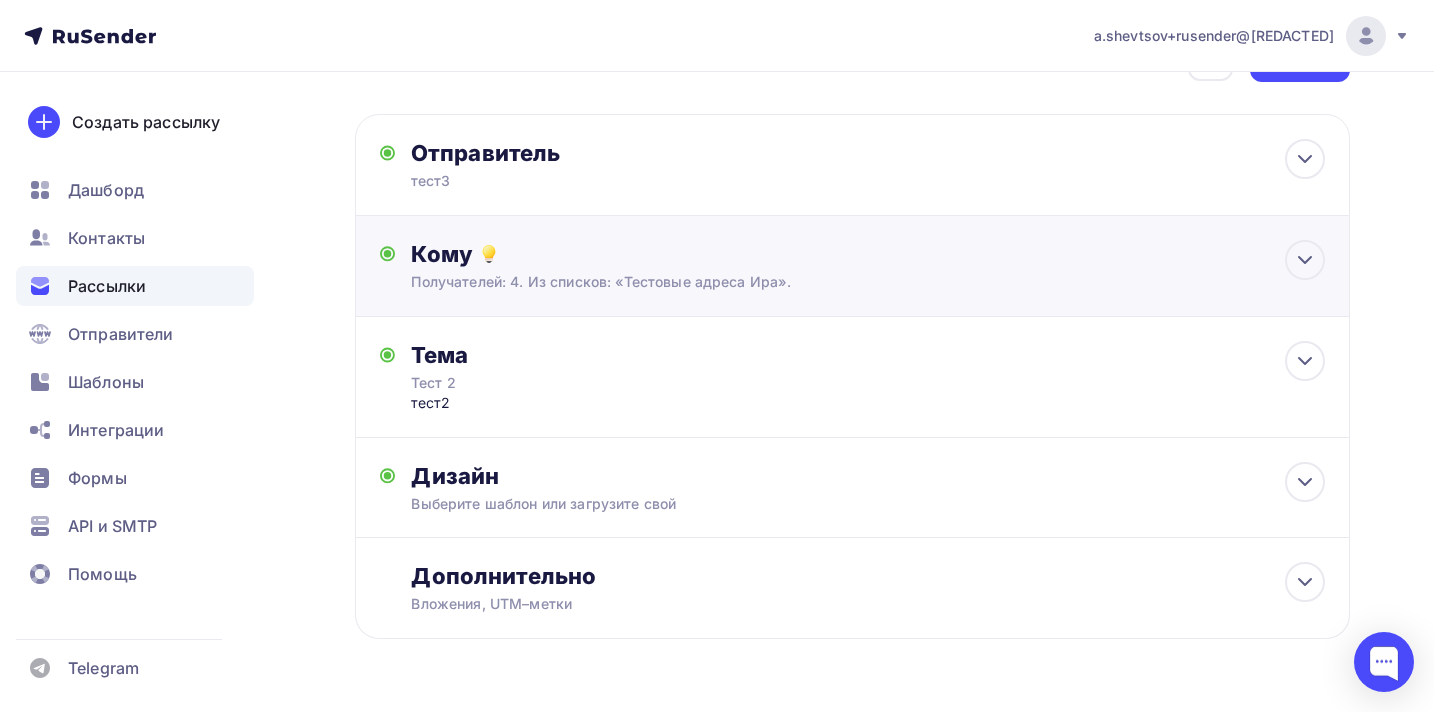 click on "Кому
Получателей: 4. Из
списков: «Тестовые адреса Ира».
Списки получателей
Тестовые адреса Ира
Все списки
id
Бесплатники на июль 2025
([PHONE])
#24988
Отвалы на июль 2025
([PHONE])
#24987
Платники на июль 2025
([PHONE])
#24986
RuSender | Переотправка еррорам в новостной рассылке
([PHONE])
#24780" at bounding box center (868, 266) 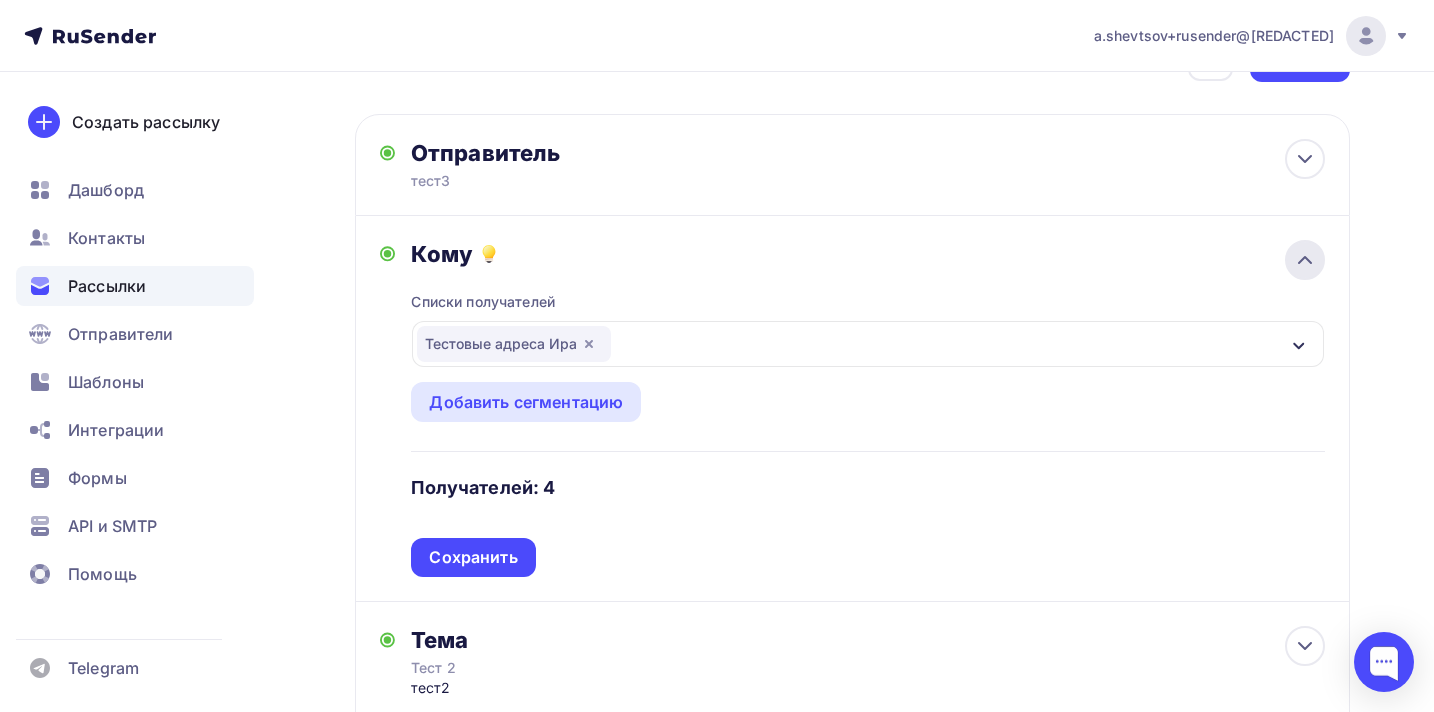 click 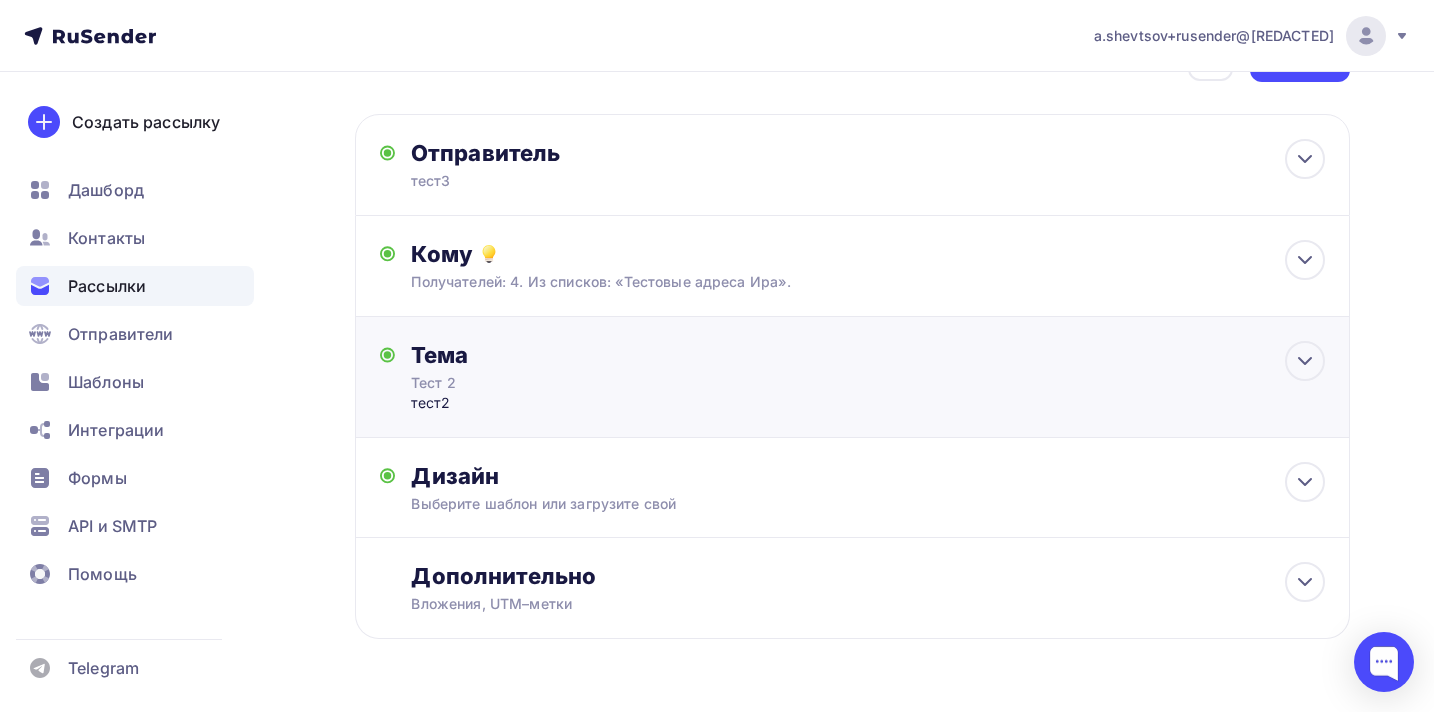 scroll, scrollTop: 128, scrollLeft: 0, axis: vertical 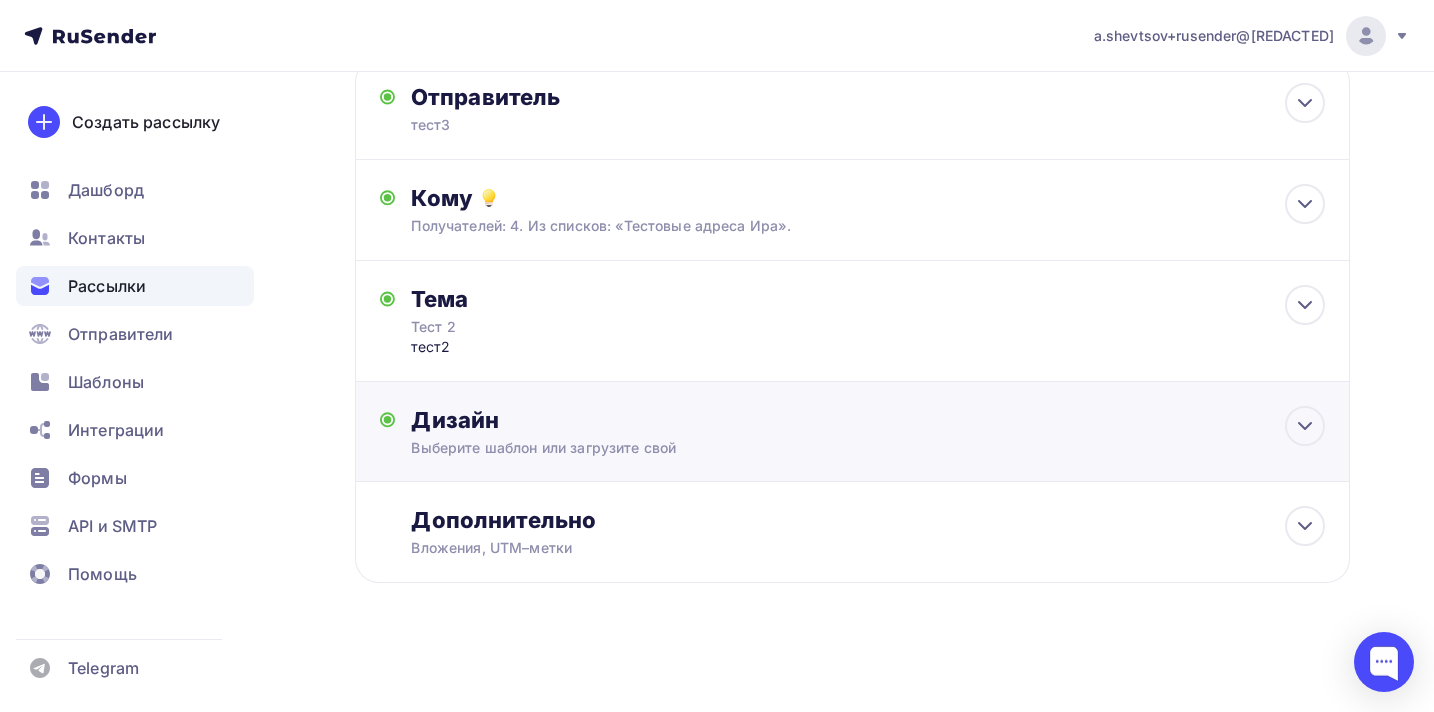 click on "Дизайн" at bounding box center (868, 420) 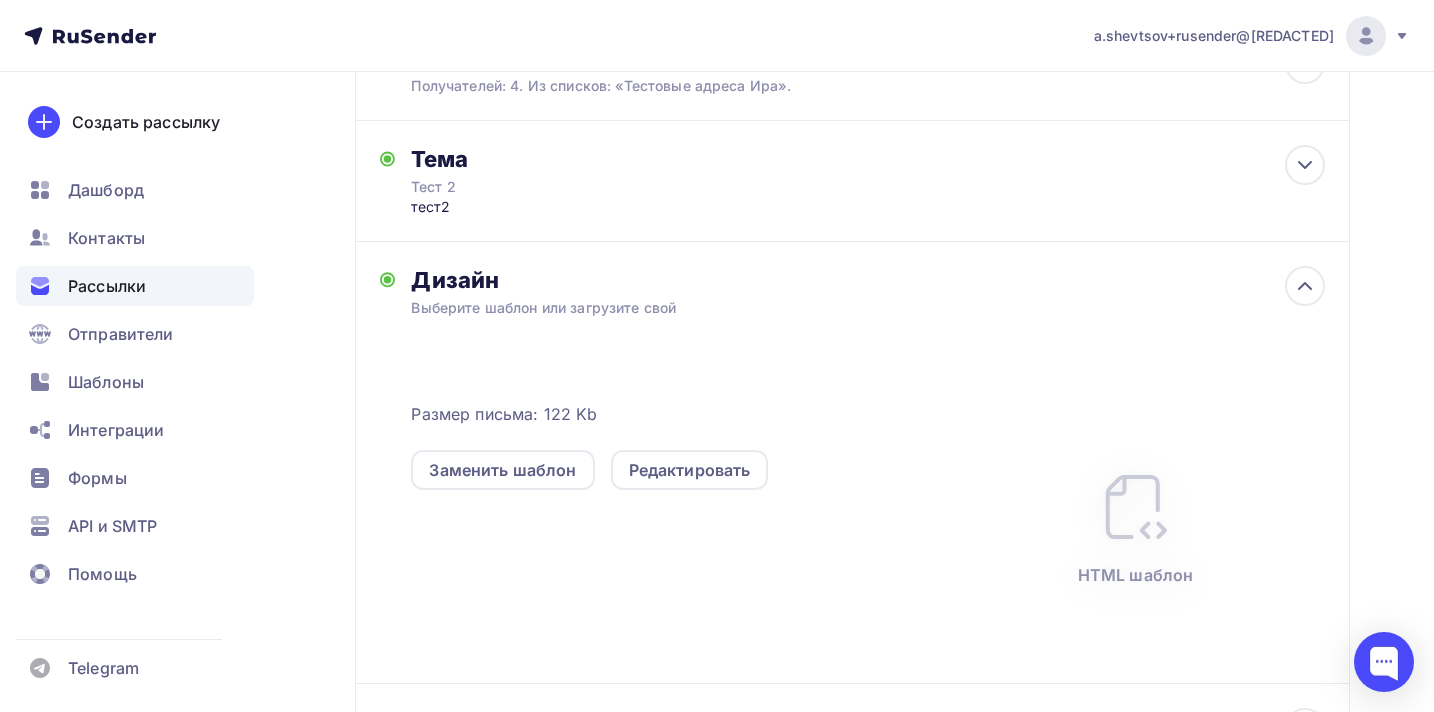 scroll, scrollTop: 336, scrollLeft: 0, axis: vertical 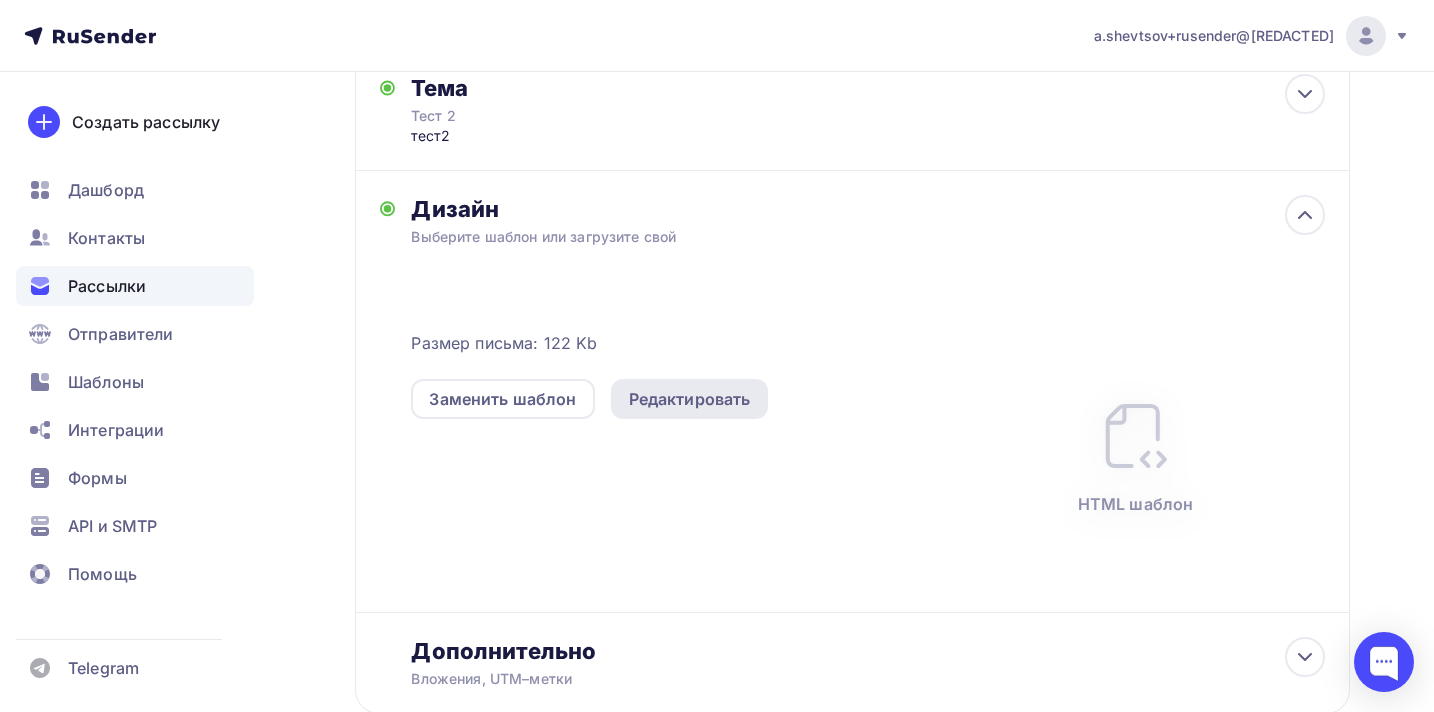 click on "Редактировать" at bounding box center (690, 399) 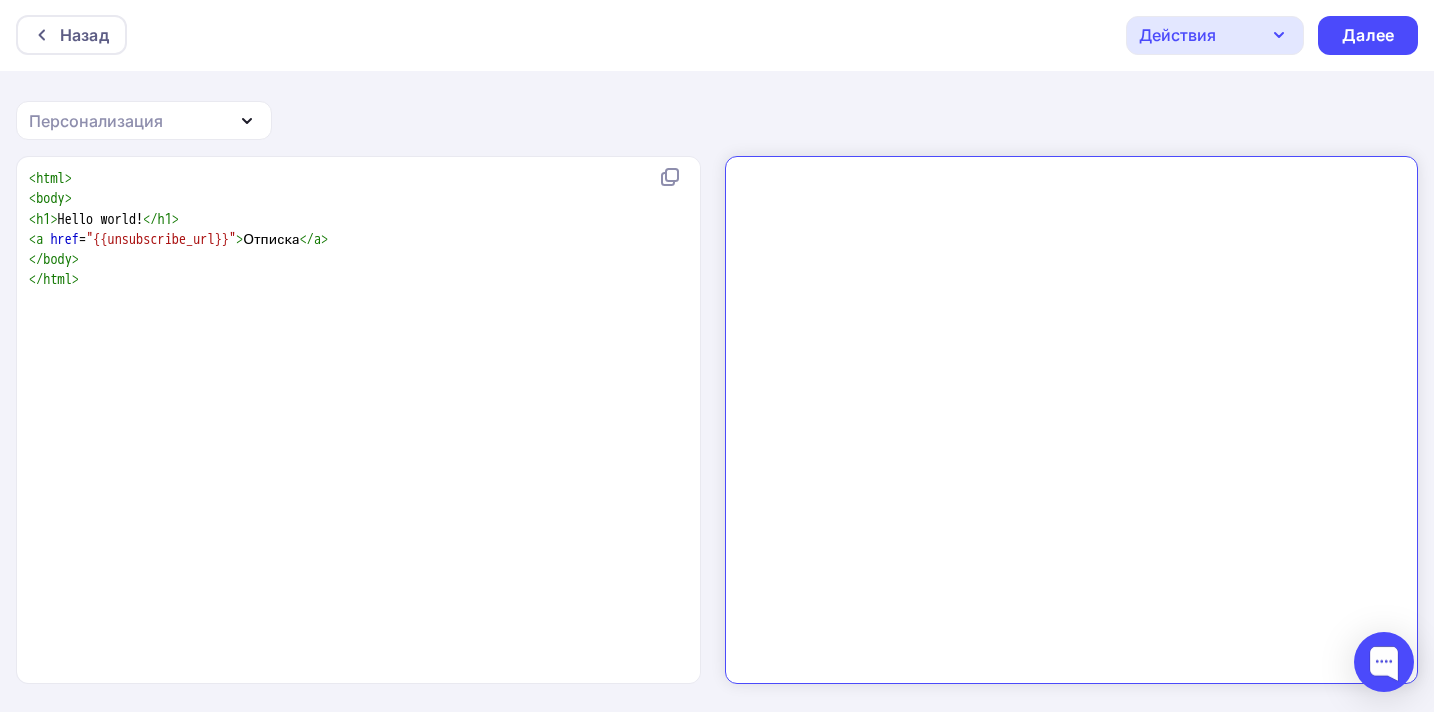 scroll, scrollTop: 0, scrollLeft: 0, axis: both 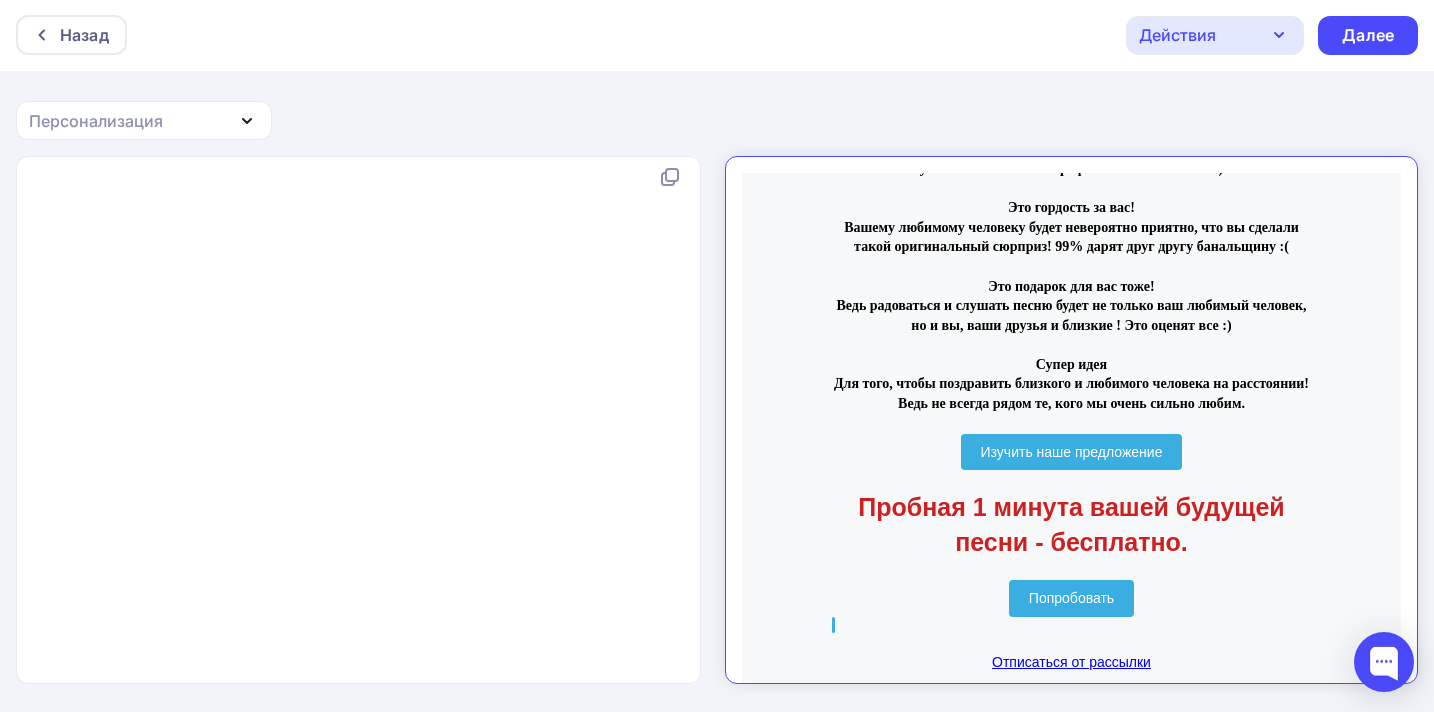 click on ""{{unsubscribe_url}}"" at bounding box center (511, -488) 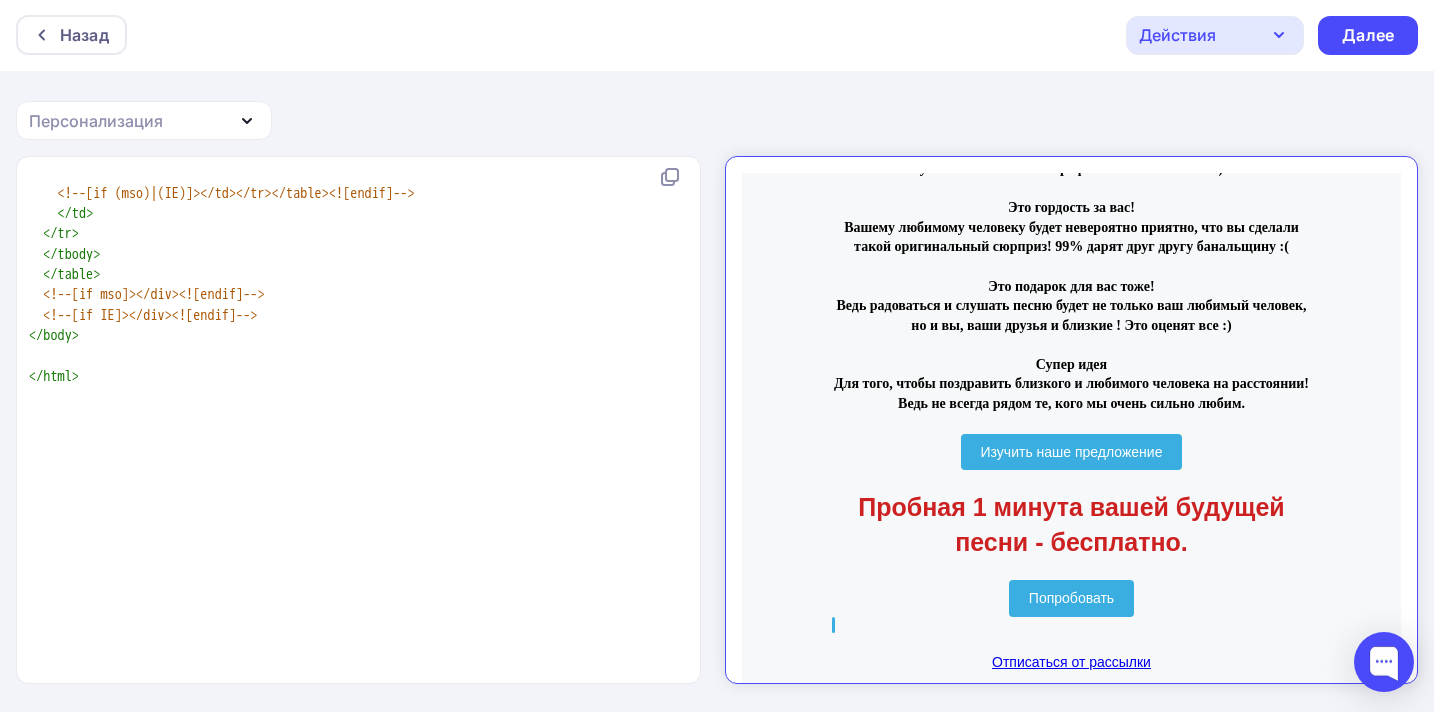 click on "<!--[if (!mso)&(!IE)]><!--> < div   style = "box-sizing: border-box; height: 100%; padding: 0px;border-top: 0px solid transparent;border-left: 0px solid transparent;border-right: 0px solid transparent;border-bottom: 0px solid transparent;border-radius: 0px;-webkit-border-radius: 0px; -moz-border-radius: 0px;" > <!--<![endif]-->" at bounding box center [354, -466] 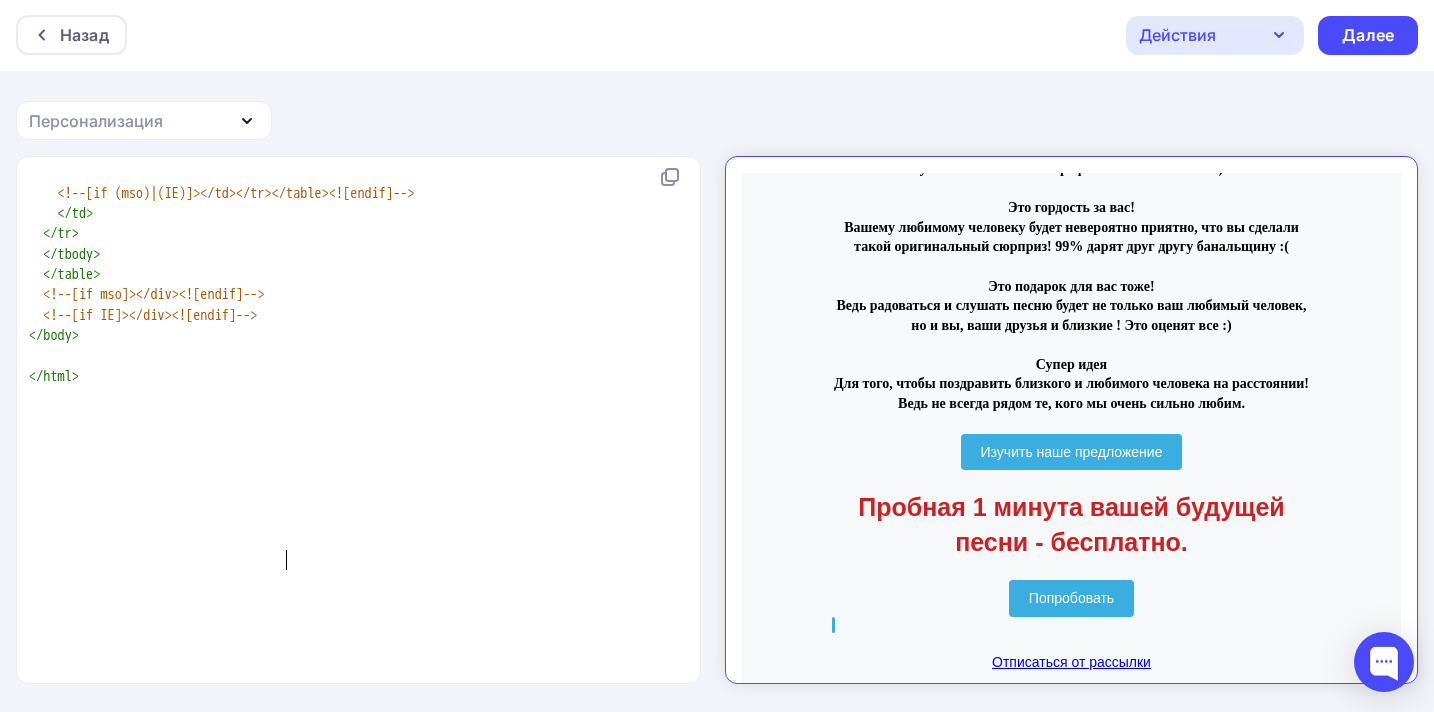 type on "<!DOCTYPE HTML PUBLIC "-//W3C//DTD XHTML 1.0 Transitional //EN" "http://www.w3.org/TR/xhtml1/DTD/xhtml1-transitional.dtd">
<html xmlns="http://www.w3.org/1999/xhtml" xmlns:v="urn:schemas-microsoft-com:vml" xmlns:o="urn:schemas-microsoft-com:office:office">
<head>
<!--[if gte mso 9]>
<xml>
<o:OfficeDocumentSettings>
<o:AllowPNG/>
<o:PixelsPerInch>96</o:PixelsPerInch>
</o:OfficeDocumentSettings>
</xml>
<![endif]-->
<meta http-equiv="Content-Type" content="text/html; charset=UTF-8">
<meta name="viewport" content="width=device-width, initial-scale=1.0">
<meta name="x-apple-disable-message-reformatting">
<!--[if !mso]><!--><meta http-equiv="X-UA-Compatible" content="IE=edge"><!--<![endif]-->
<title></title>
<style type="text/css">
@media only screen and (min-width: 520px) {
.u-row {
width: 500px !important;
}
.u-row .u-col {
vertical-align: top;
}
.u-row .u-col-100 {
width: 500px !i..." 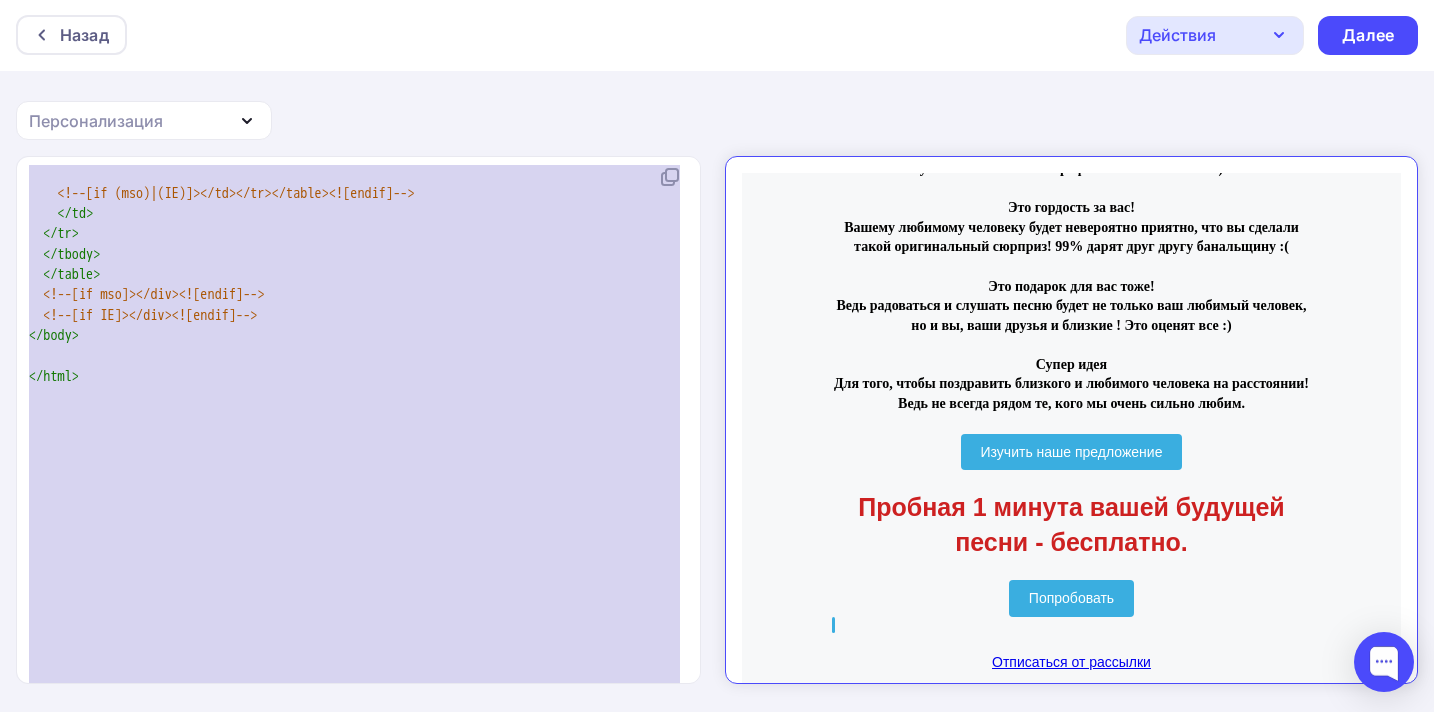 click on ""height: 100%;width: 100% !important;border-radius: 0px;-webkit-border-radius: 0px; -moz-border-radius: 0px;"" at bounding box center (357, -528) 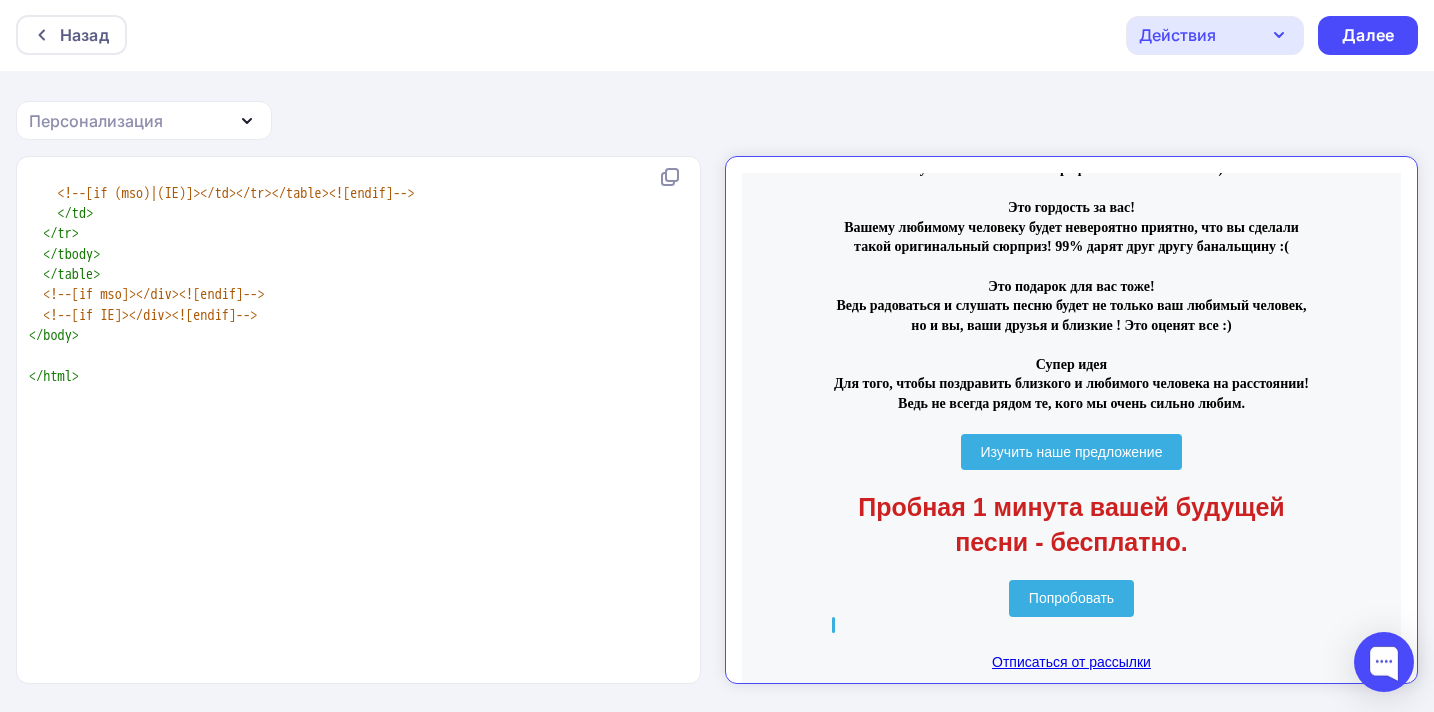 scroll, scrollTop: 9536, scrollLeft: 0, axis: vertical 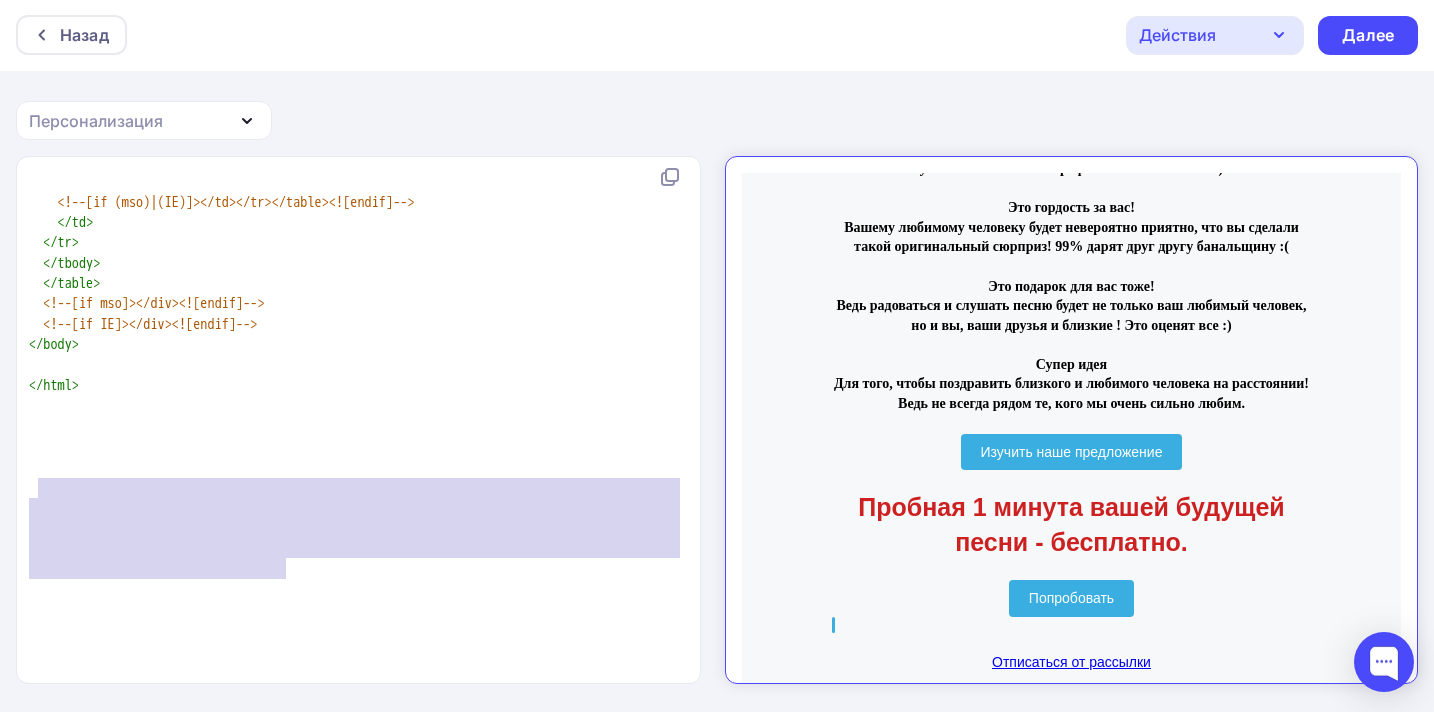 type on "<!--[if (!mso)&(!IE)]><!--><div style="box-sizing: border-box; height: 100%; padding: 0px;border-top: 0px solid transparent;border-left: 0px solid transparent;border-right: 0px solid transparent;border-bottom: 0px solid transparent;border-radius: 0px;-webkit-border-radius: 0px; -moz-border-radius: 0px;"><!--<![endif]-->" 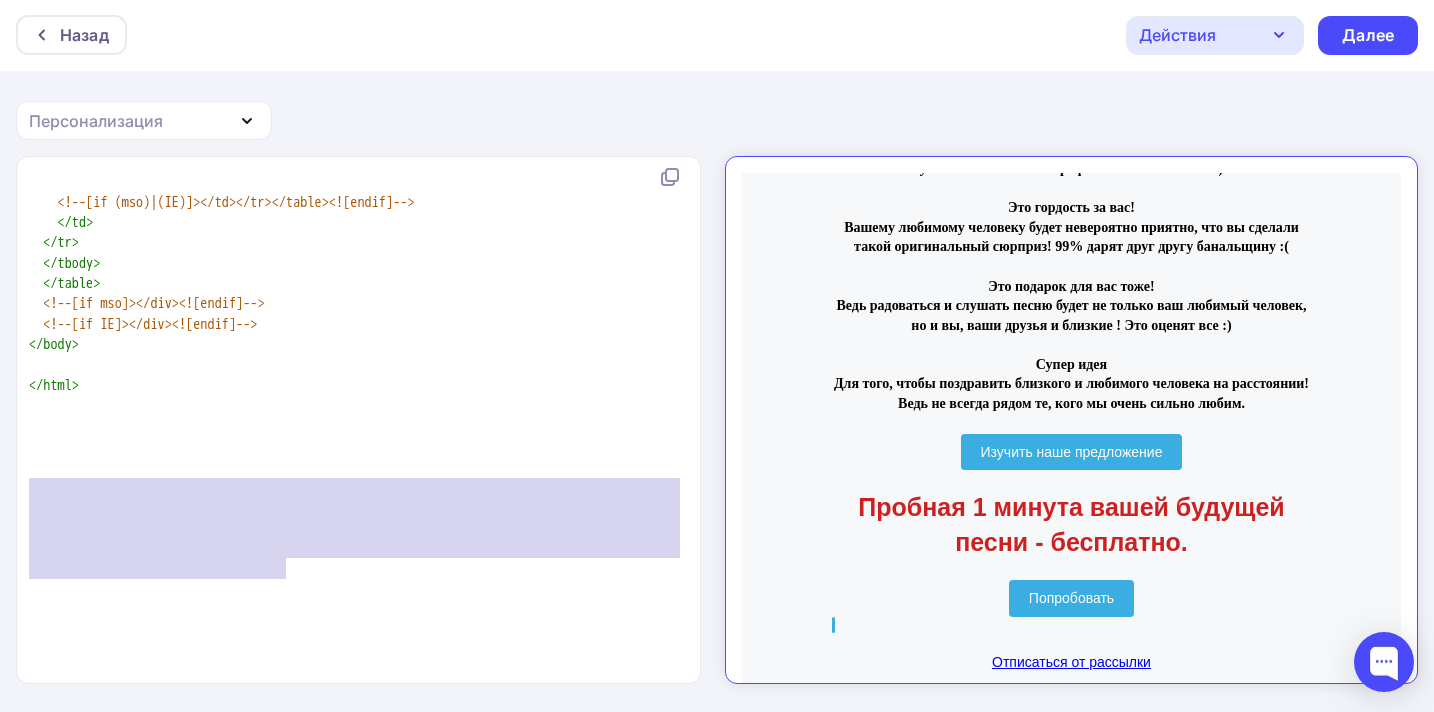 drag, startPoint x: 300, startPoint y: 572, endPoint x: 30, endPoint y: 484, distance: 283.97888 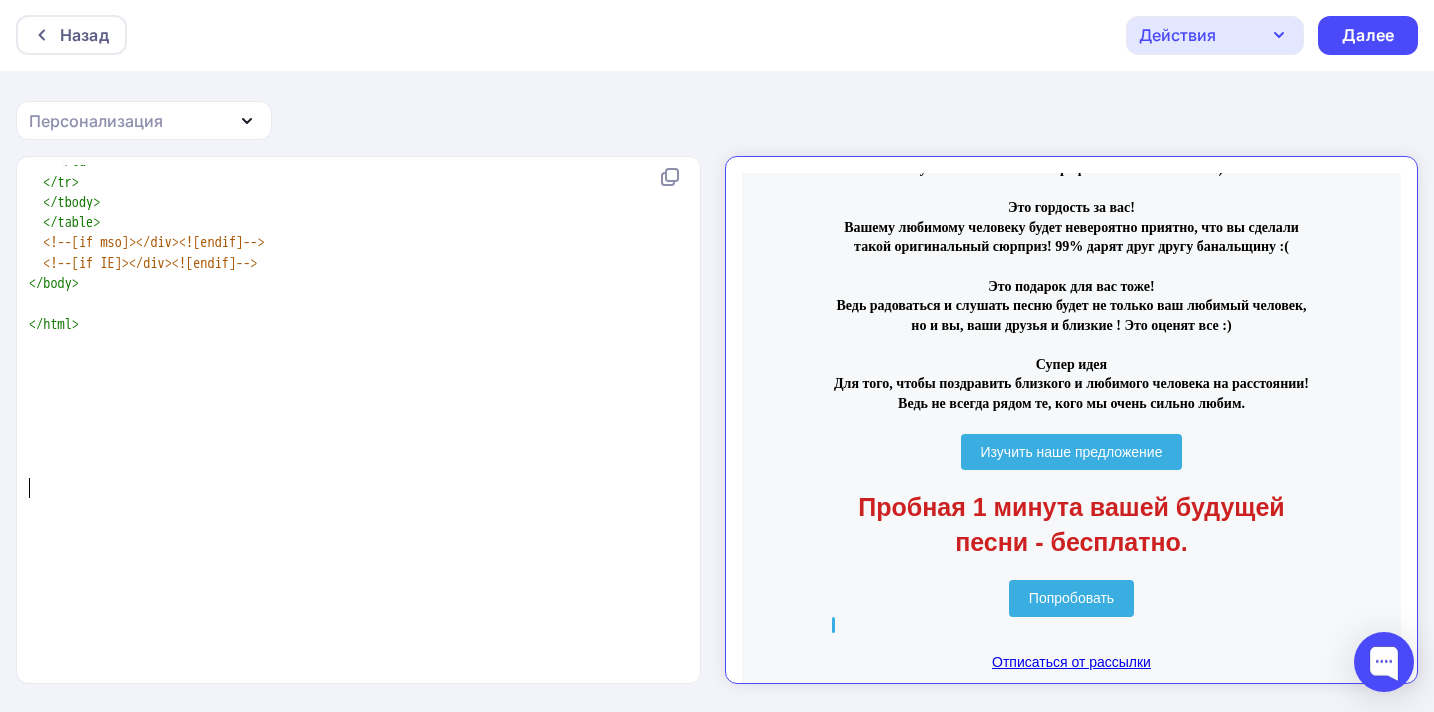 scroll, scrollTop: 668, scrollLeft: 0, axis: vertical 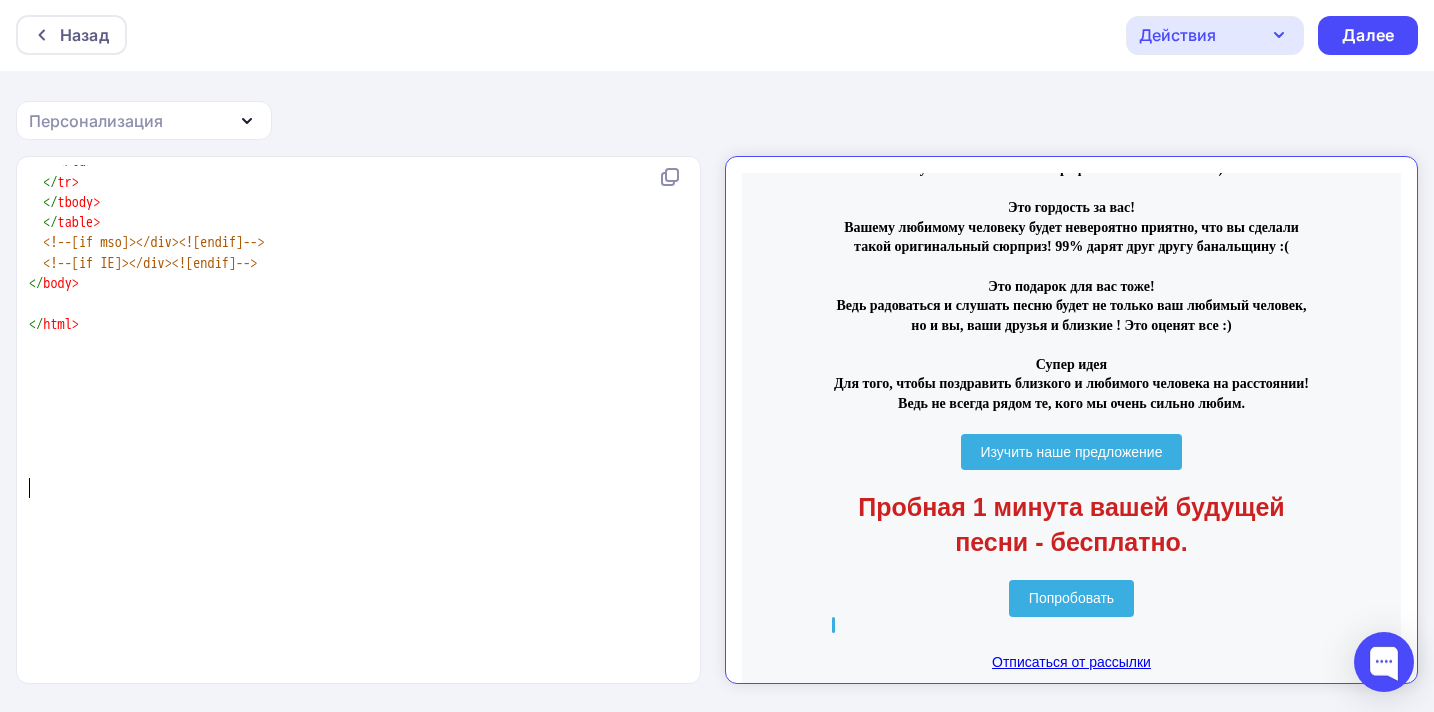 click on "Пробная 1 минута вашей будущей песни - бесплатно." at bounding box center (1054, 508) 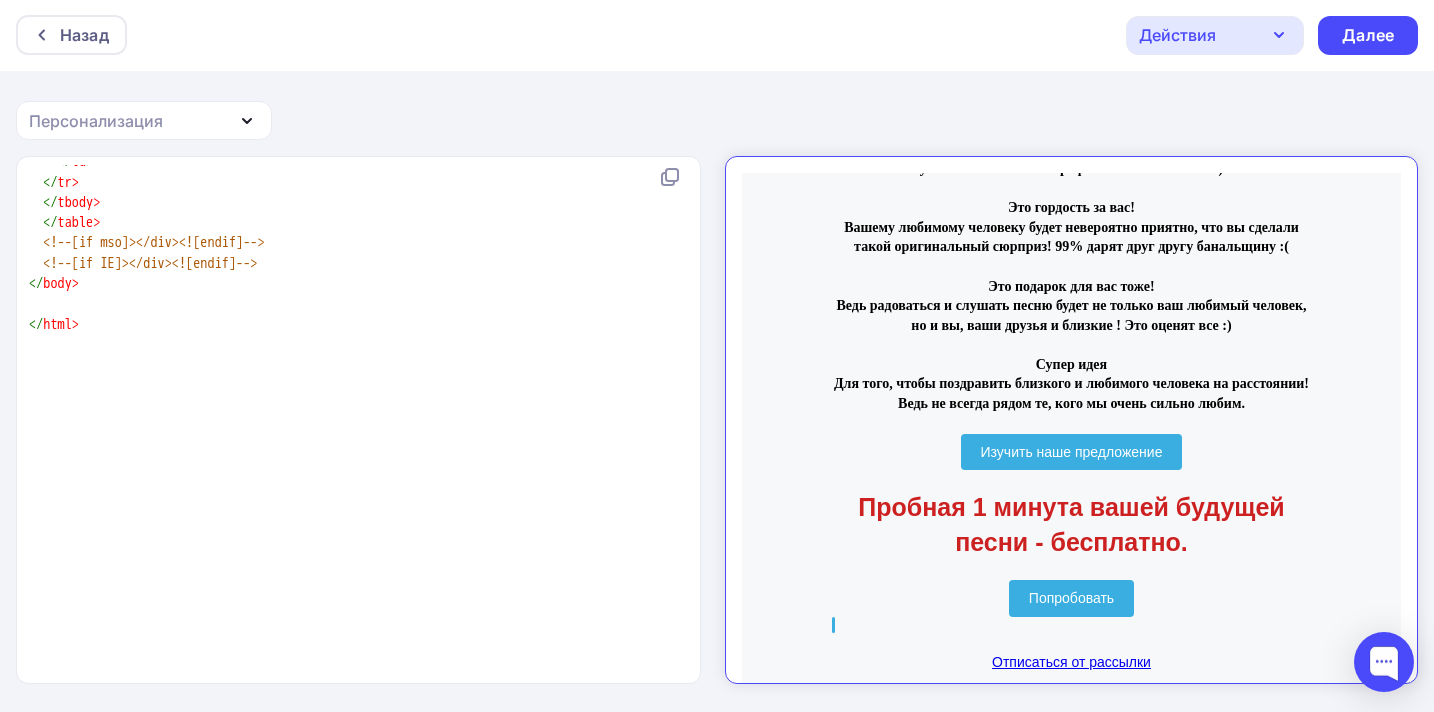 click at bounding box center (354, -467) 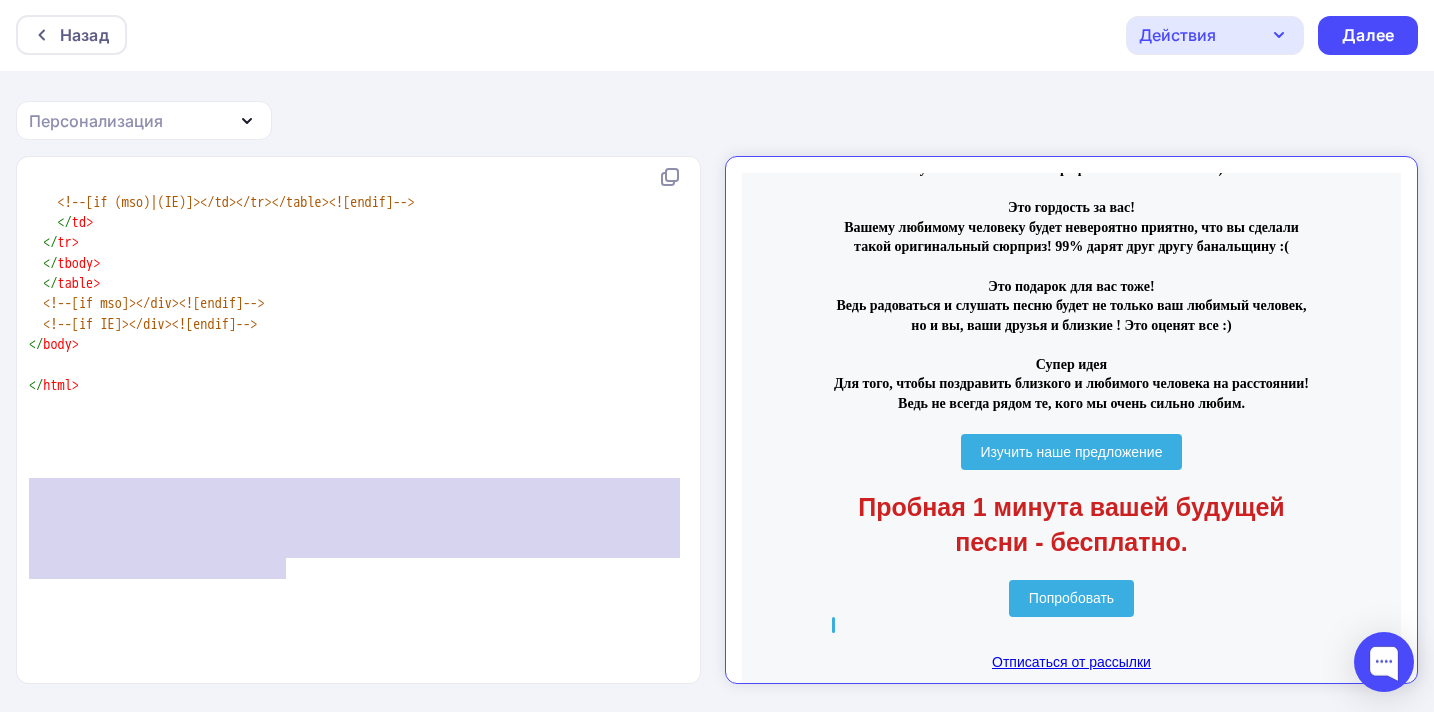 scroll, scrollTop: 668, scrollLeft: 0, axis: vertical 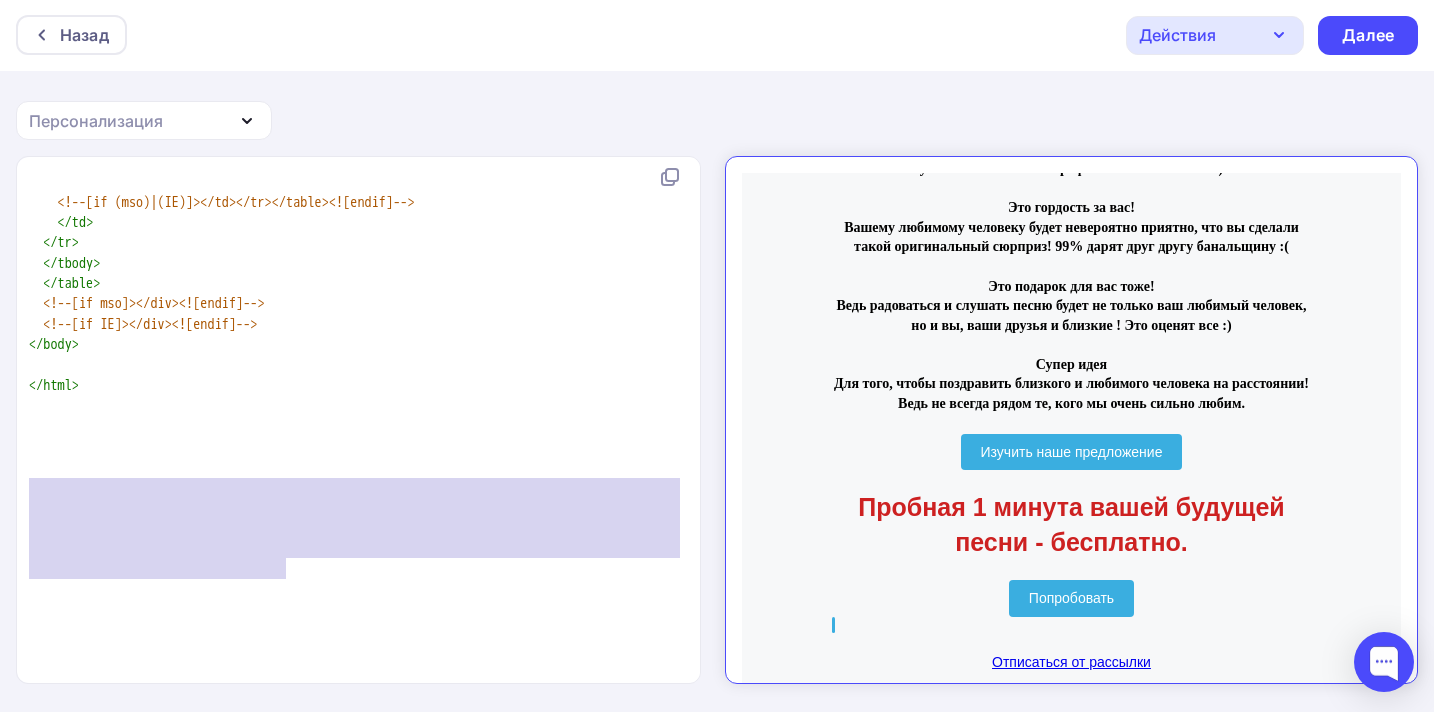 click on ""box-sizing: border-box; height: 100%; padding: 0px;border-top: 0px solid transparent;border-left: 0px solid transparent;border-right: 0px solid transparent;border-bottom: 0px solid transparent;border-radius: 0px;-webkit-border-radius: 0px; -moz-border-radius: 0px;"" at bounding box center [354, -457] 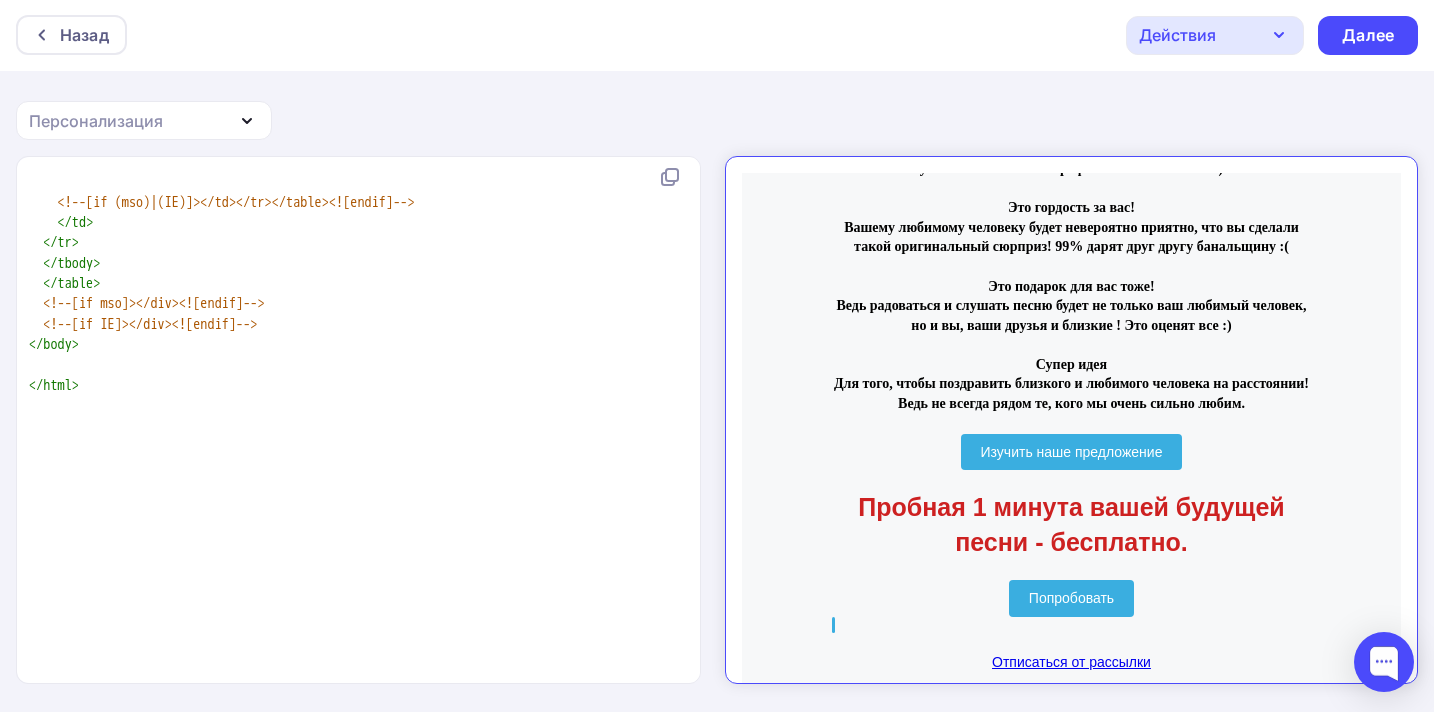 scroll, scrollTop: 9699, scrollLeft: 0, axis: vertical 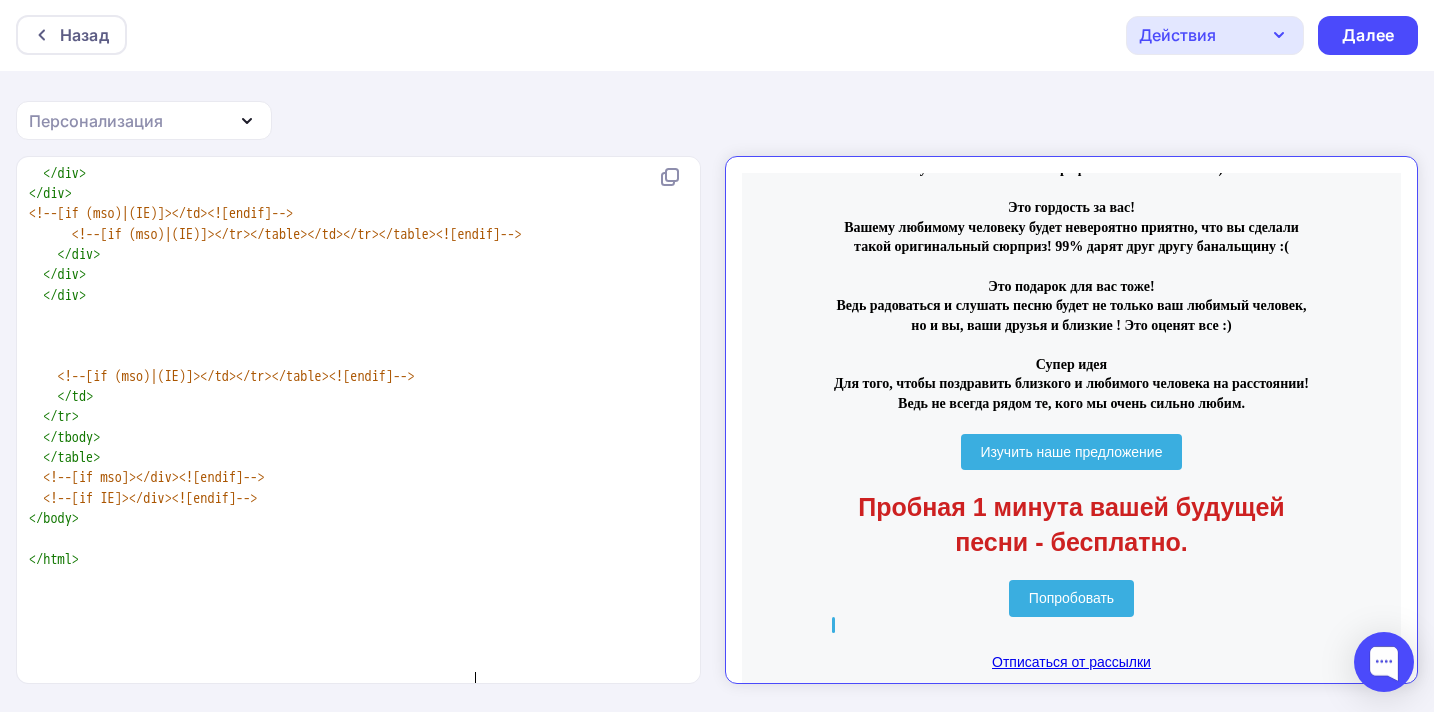 click on "<!--[if (mso)|(IE)]><table role="presentation" width="100%" cellpadding="0" cellspacing="0" border="0"><tr><td style="padding: 0px;background-color: transparent;" align="center"><table role="presentation" cellpadding="0" cellspacing="0" border="0" style="width:500px;"><tr style="background-color: transparent;"><![endif]-->" at bounding box center (354, -547) 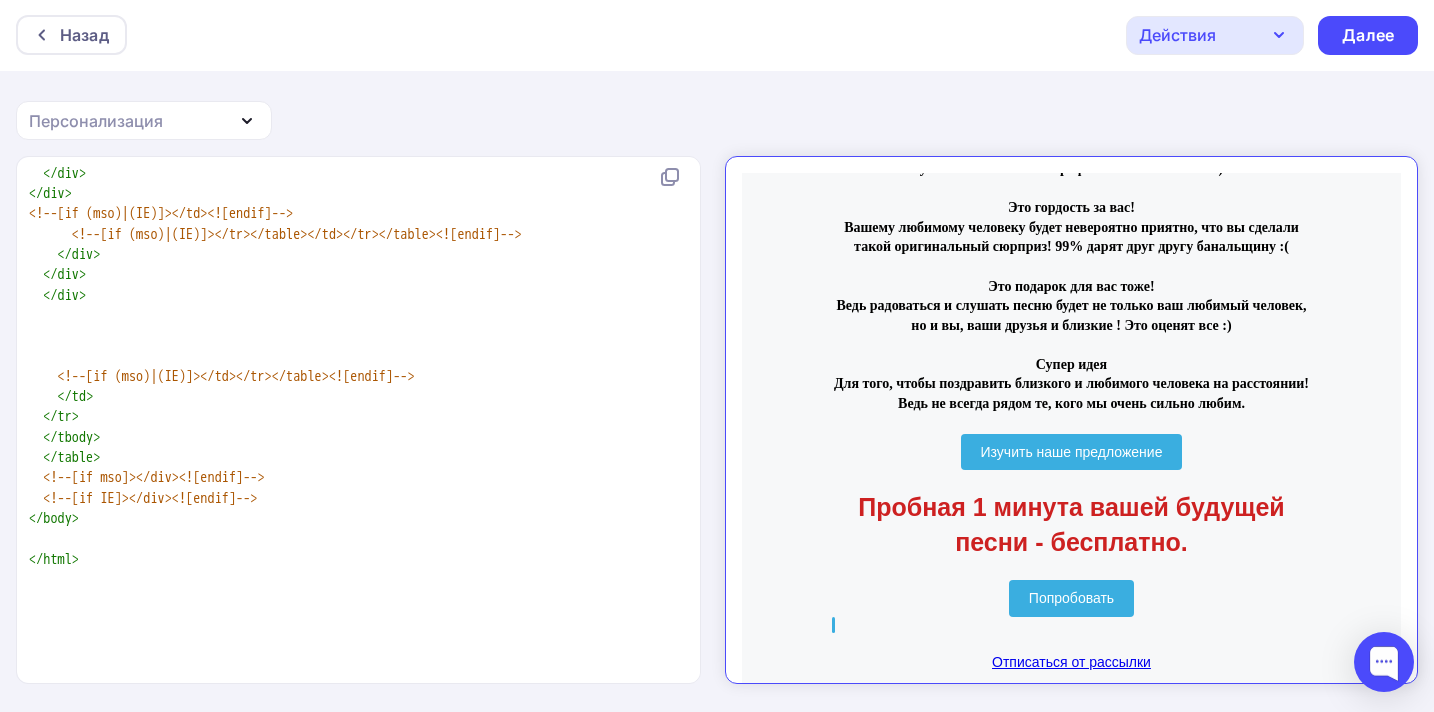 click on "<!--[if (mso)|(IE)]><table role="presentation" width="100%" cellpadding="0" cellspacing="0" border="0"><tr><td style="padding: 0px;background-color: transparent;" align="center"><table role="presentation" cellpadding="0" cellspacing="0" border="0" style="width:500px;"><tr style="background-color: transparent;"><![endif]-->" at bounding box center (339, -547) 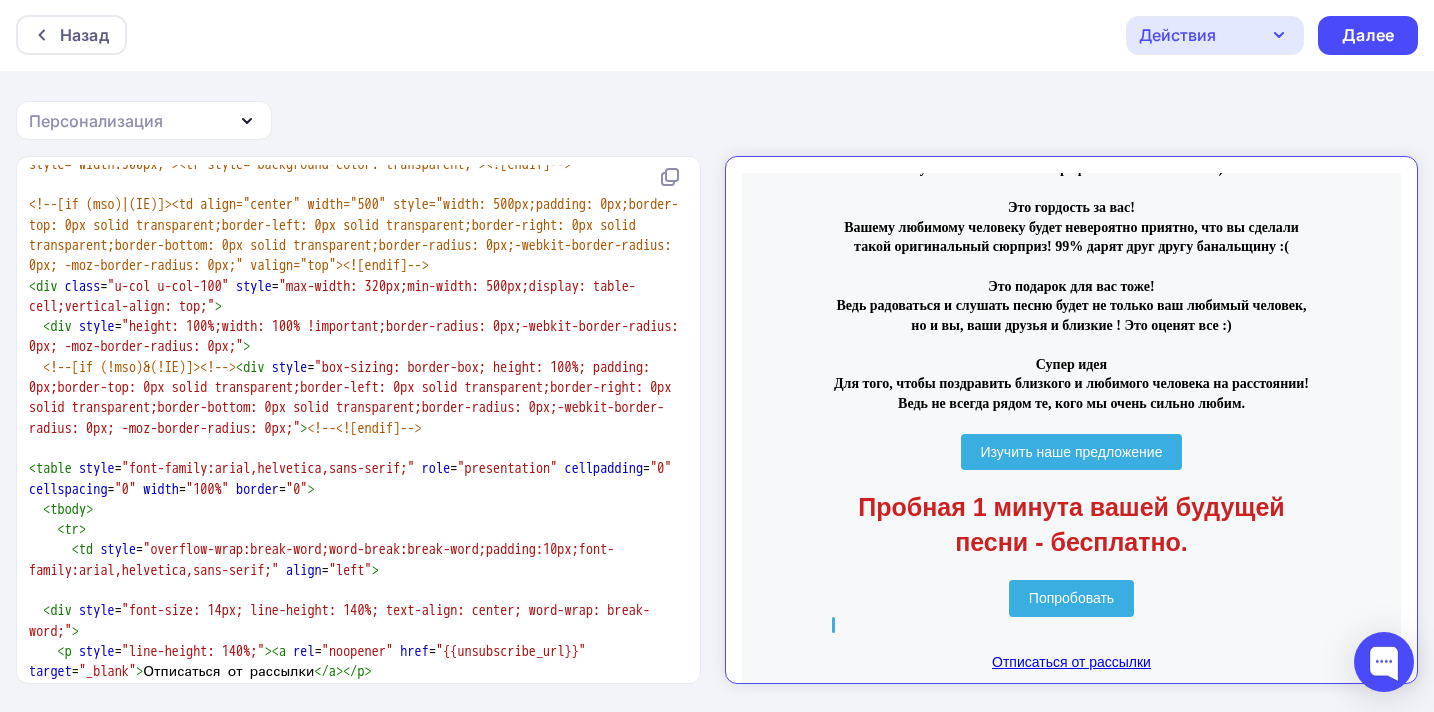 click on "< span   style = "display:block;padding:10px 20px;line-height:120%;" > Попробовать </ div >" at bounding box center [345, -486] 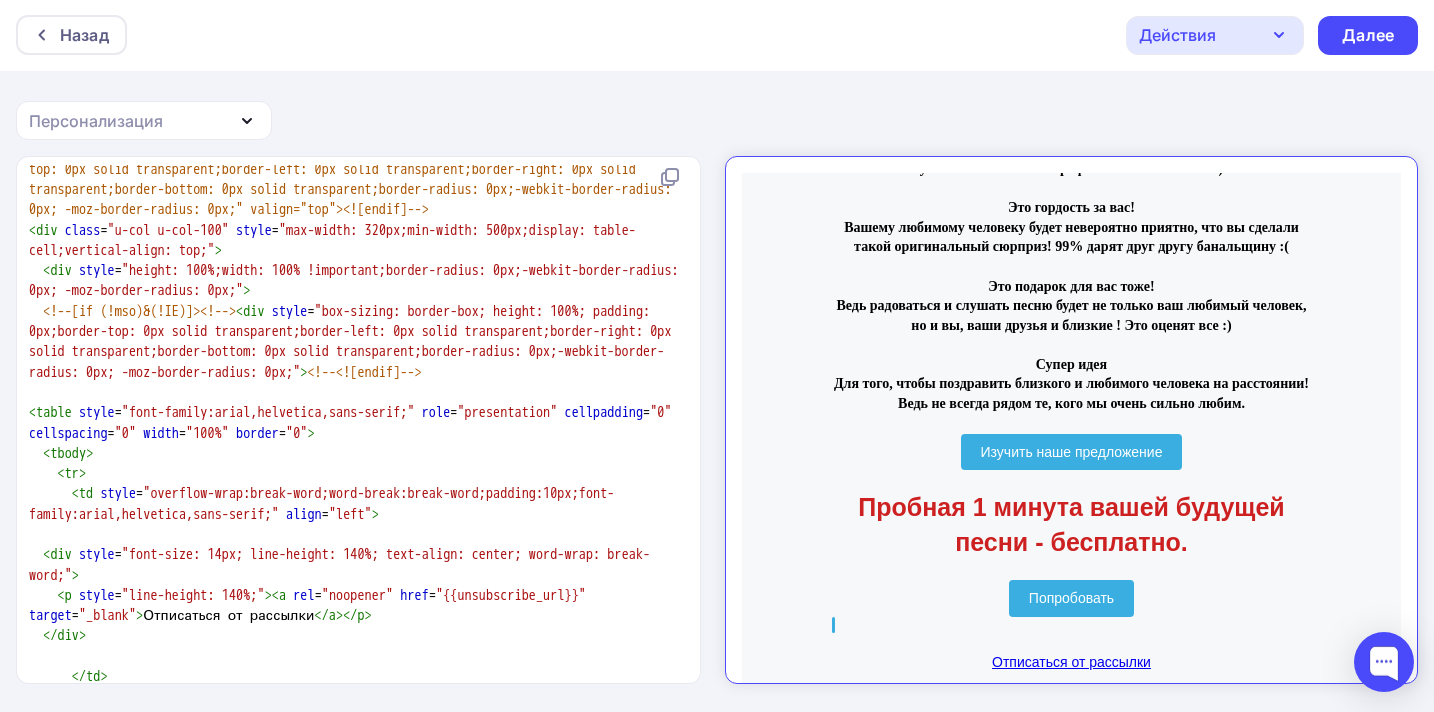 click on "</ a >" at bounding box center (354, -500) 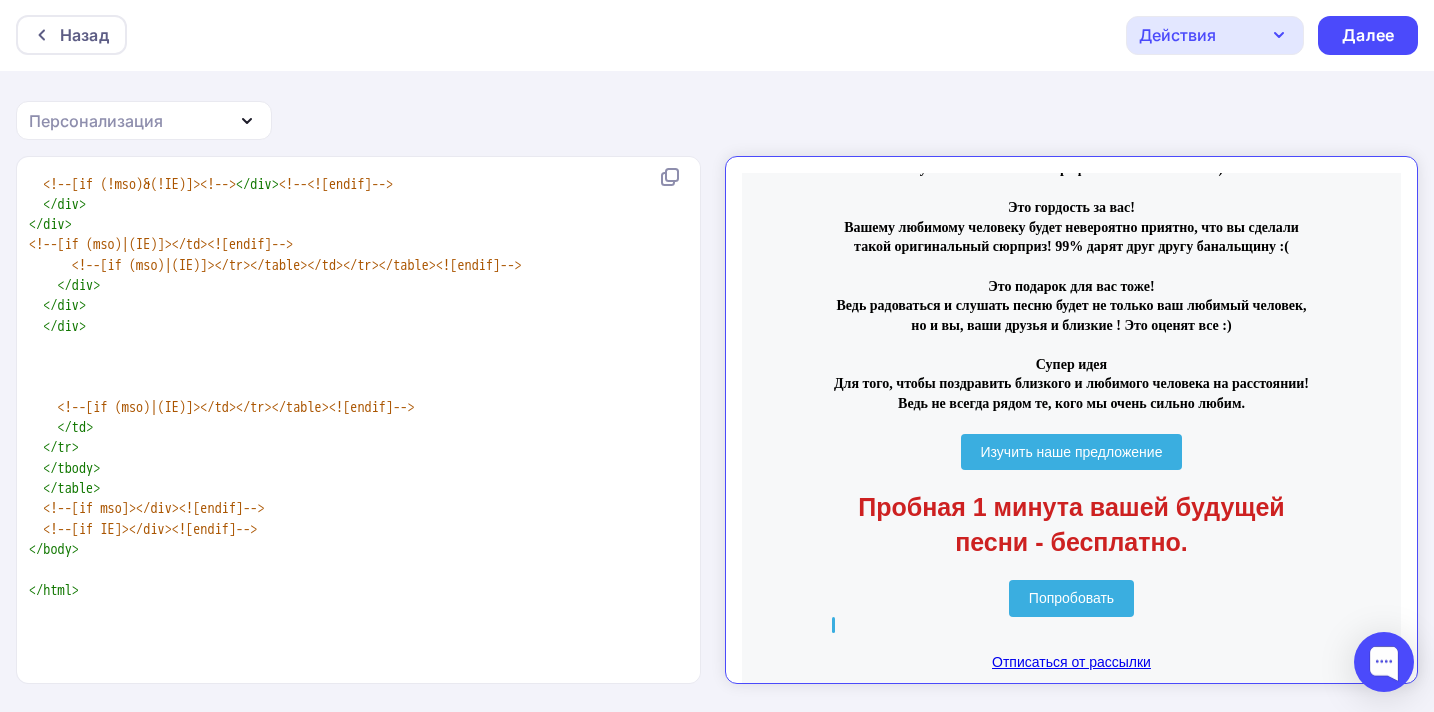 click at bounding box center [817, 608] 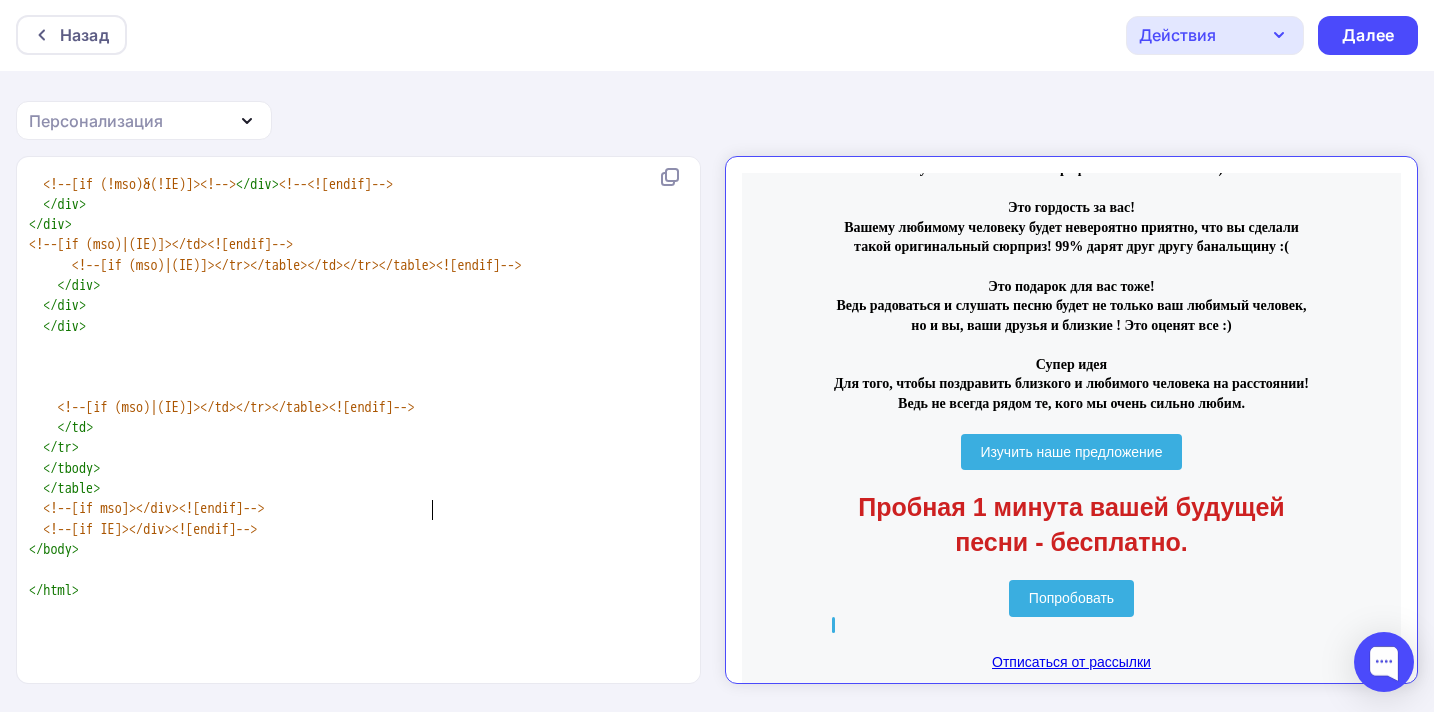 type on "<!DOCTYPE HTML PUBLIC "-//W3C//DTD XHTML 1.0 Transitional //EN" "http://www.w3.org/TR/xhtml1/DTD/xhtml1-transitional.dtd">
<html xmlns="http://www.w3.org/1999/xhtml" xmlns:v="urn:schemas-microsoft-com:vml" xmlns:o="urn:schemas-microsoft-com:office:office">
<head>
<!--[if gte mso 9]>
<xml>
<o:OfficeDocumentSettings>
<o:AllowPNG/>
<o:PixelsPerInch>96</o:PixelsPerInch>
</o:OfficeDocumentSettings>
</xml>
<![endif]-->
<meta http-equiv="Content-Type" content="text/html; charset=UTF-8">
<meta name="viewport" content="width=device-width, initial-scale=1.0">
<meta name="x-apple-disable-message-reformatting">
<!--[if !mso]><!--><meta http-equiv="X-UA-Compatible" content="IE=edge"><!--<![endif]-->
<title></title>
<style type="text/css">
@media only screen and (min-width: 520px) {
.u-row {
width: 500px !important;
}
.u-row .u-col {
vertical-align: top;
}
.u-row .u-col-100 {
width: 500px !i..." 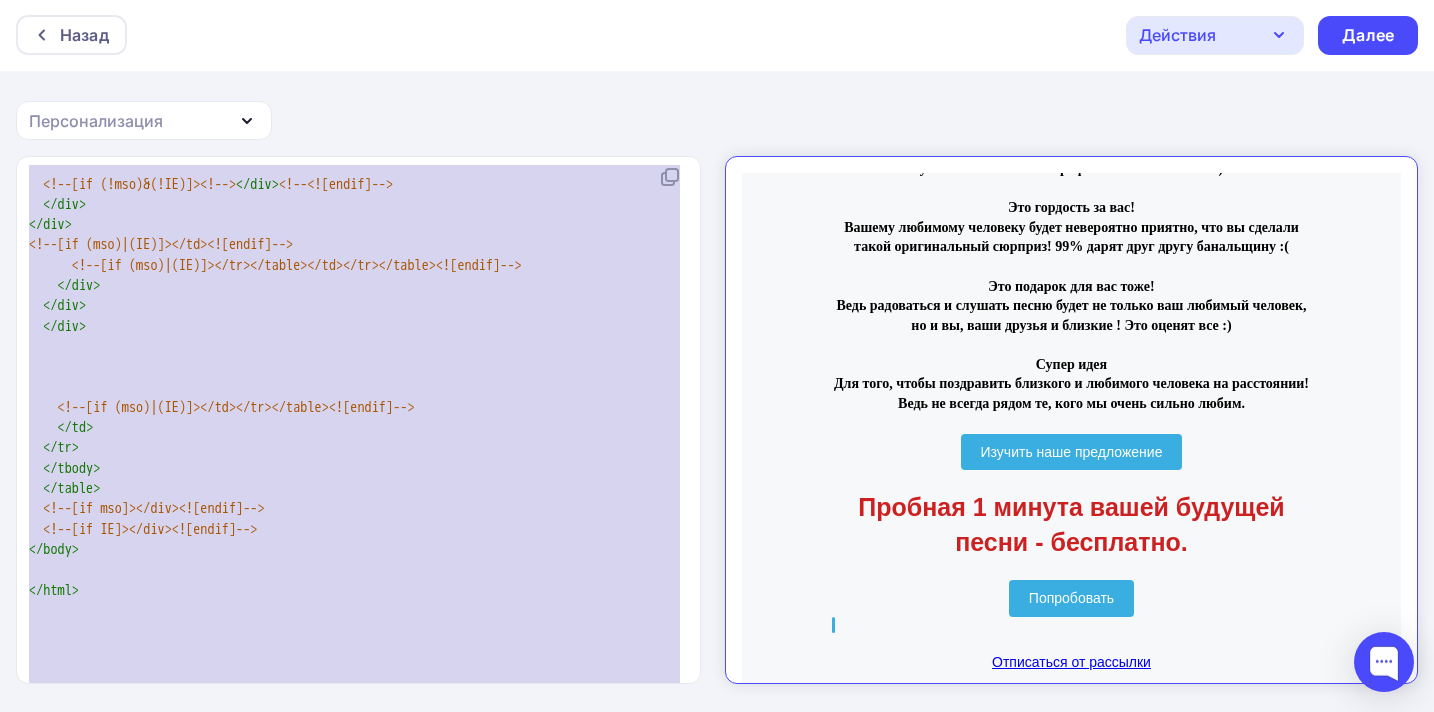 click on "<!--[if (mso)|(IE)]><td align="center" width="500" style="width: 500px;padding: 0px;border-top: 0px solid transparent;border-left: 0px solid transparent;border-right: 0px solid transparent;border-bottom: 0px solid transparent;border-radius: 0px;-webkit-border-radius: 0px; -moz-border-radius: 0px;" valign="top"><![endif]-->" at bounding box center [354, -415] 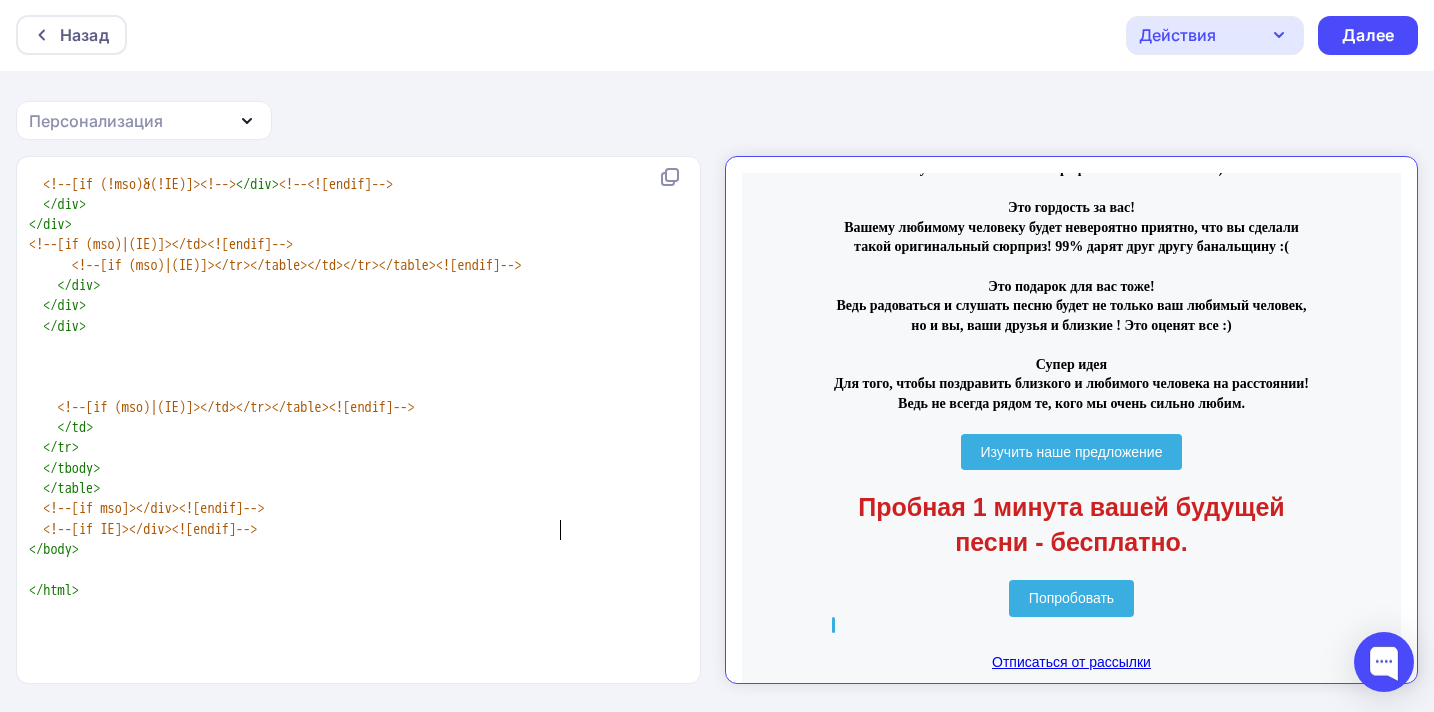 scroll, scrollTop: 9560, scrollLeft: 0, axis: vertical 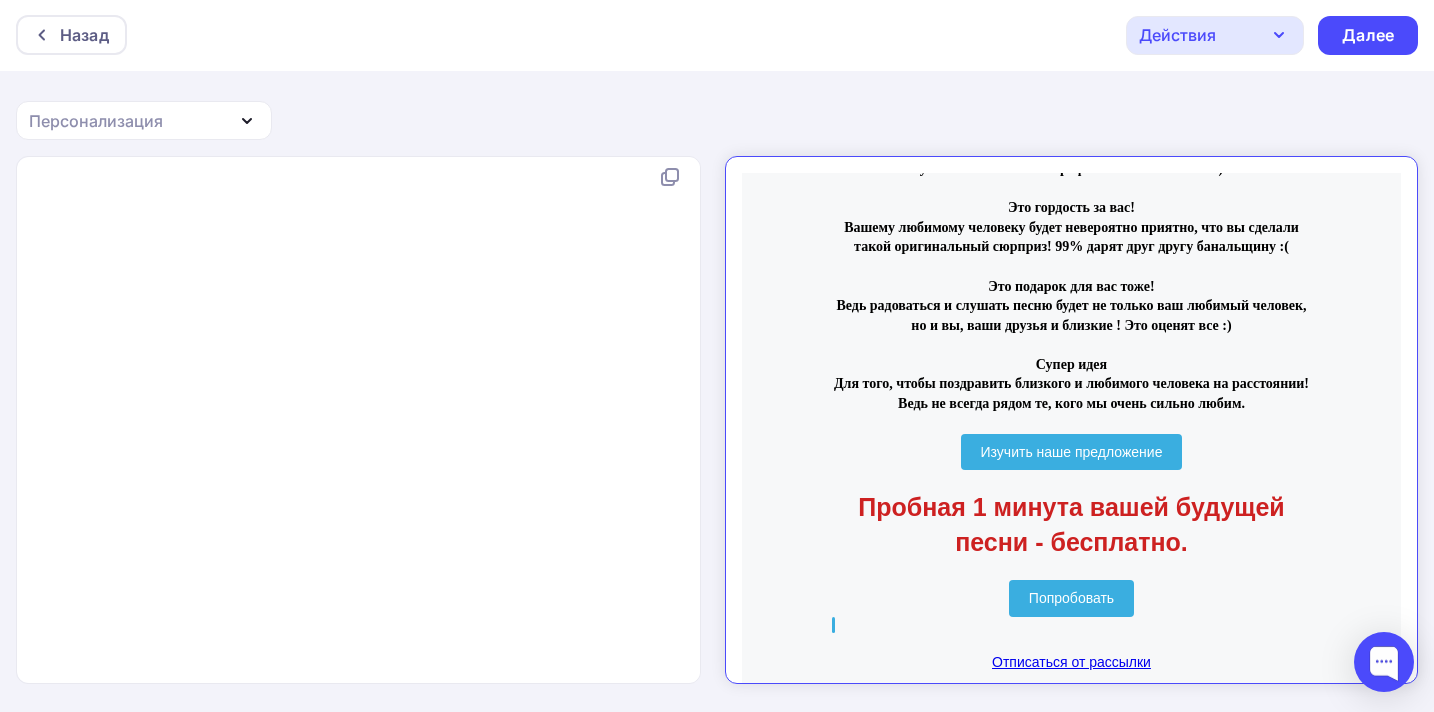 click on "<!--[if mso]></div><![endif]-->" at bounding box center [354, -436] 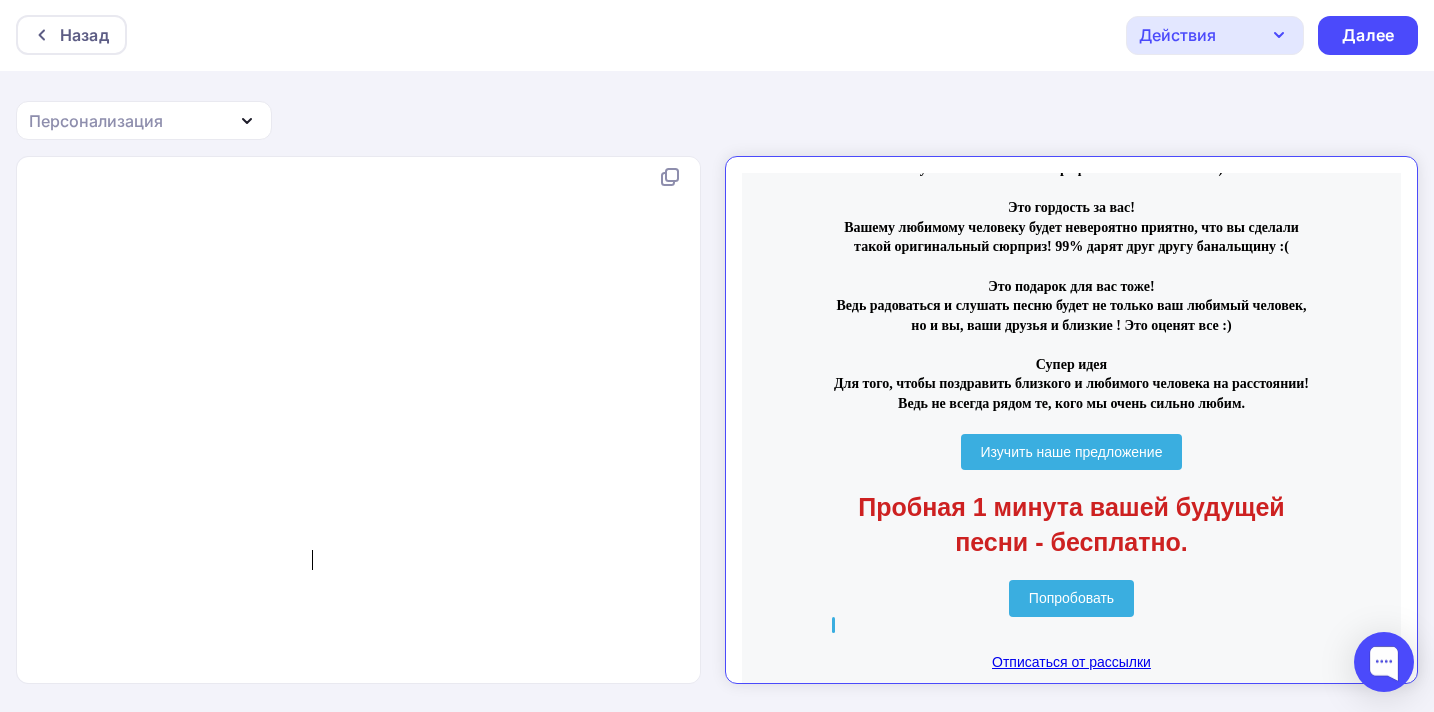 scroll, scrollTop: 10009, scrollLeft: 0, axis: vertical 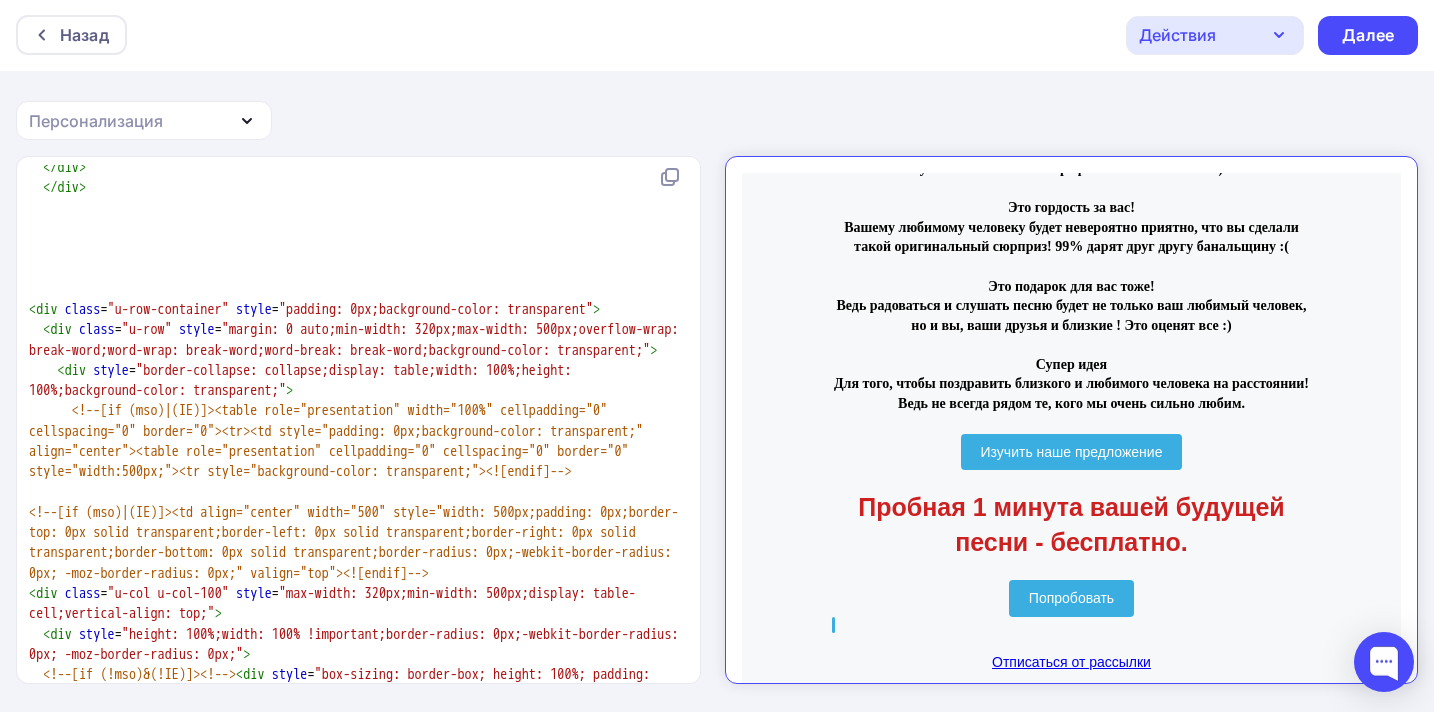 click on "</ td >" at bounding box center [354, -55] 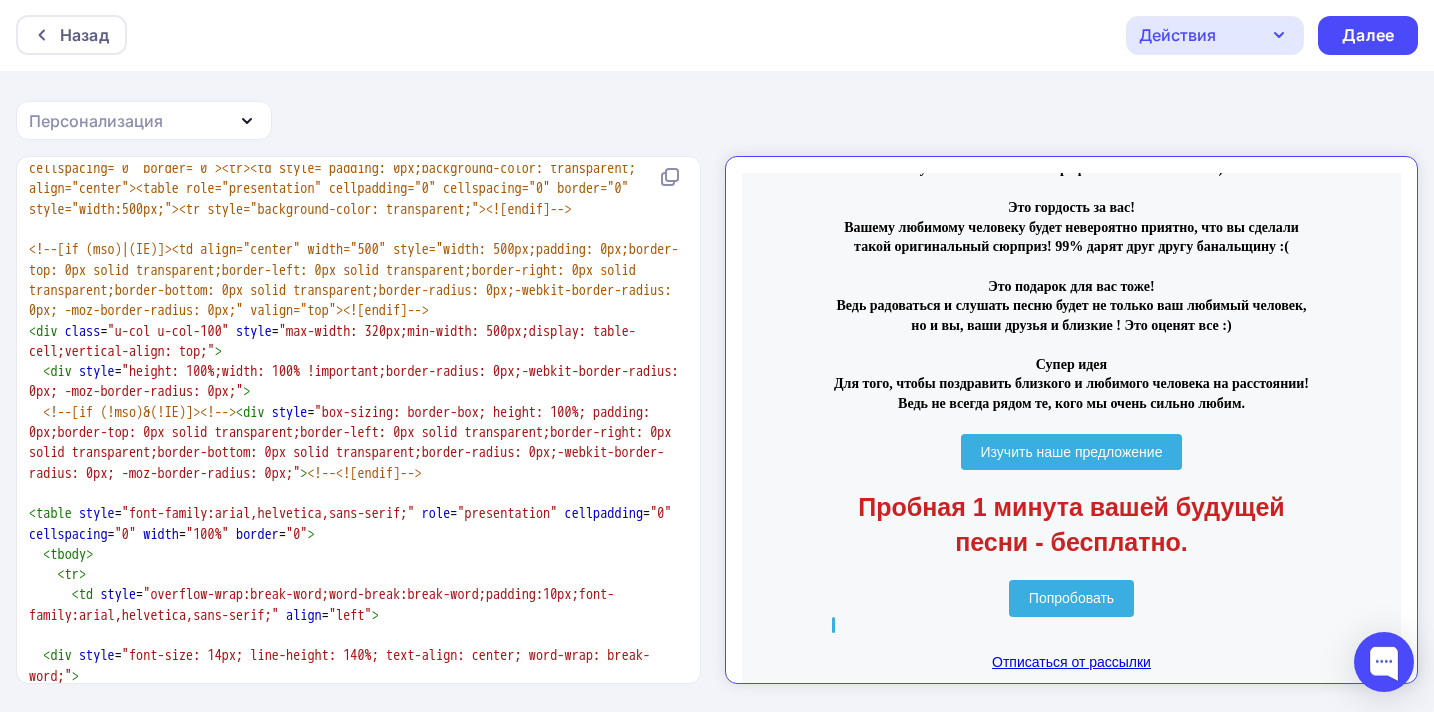 click on "</ tr >" at bounding box center (354, -298) 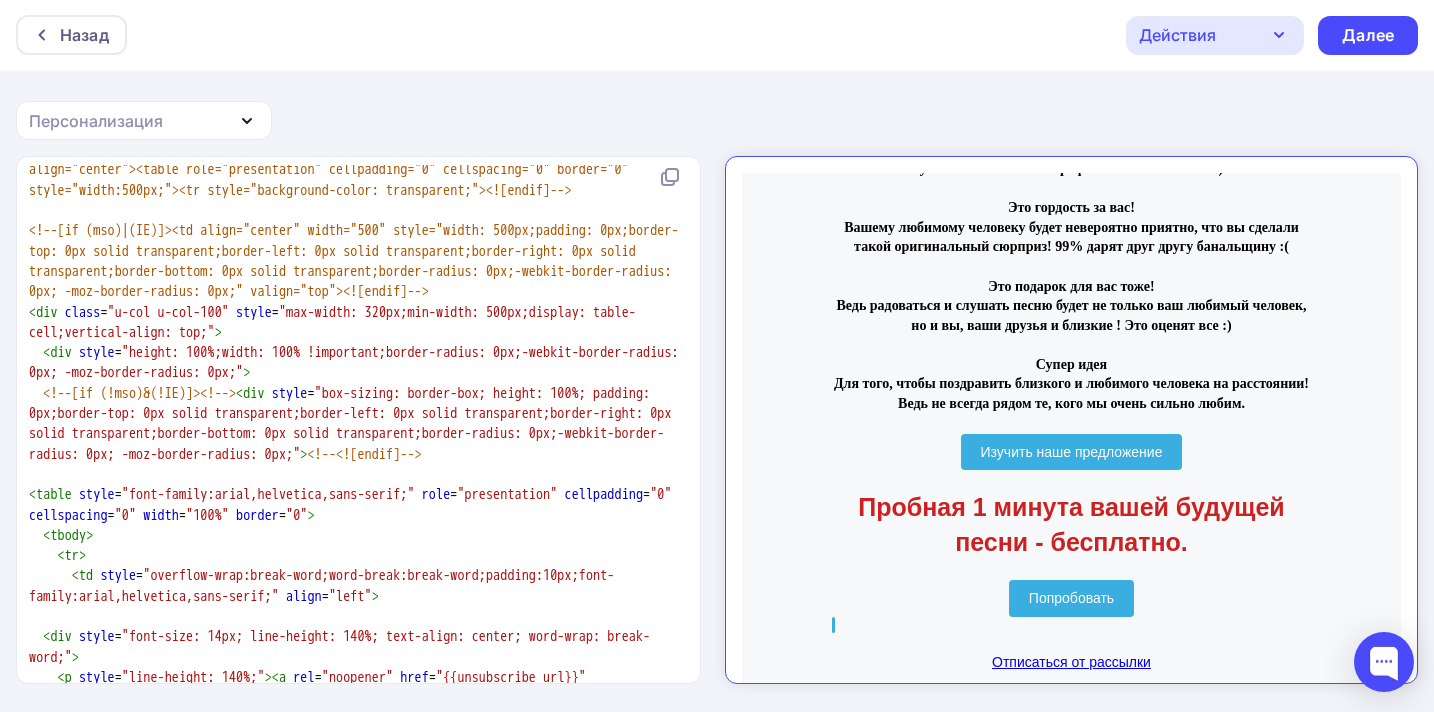 click on "< div > &nbsp; </ span >" at bounding box center [354, -438] 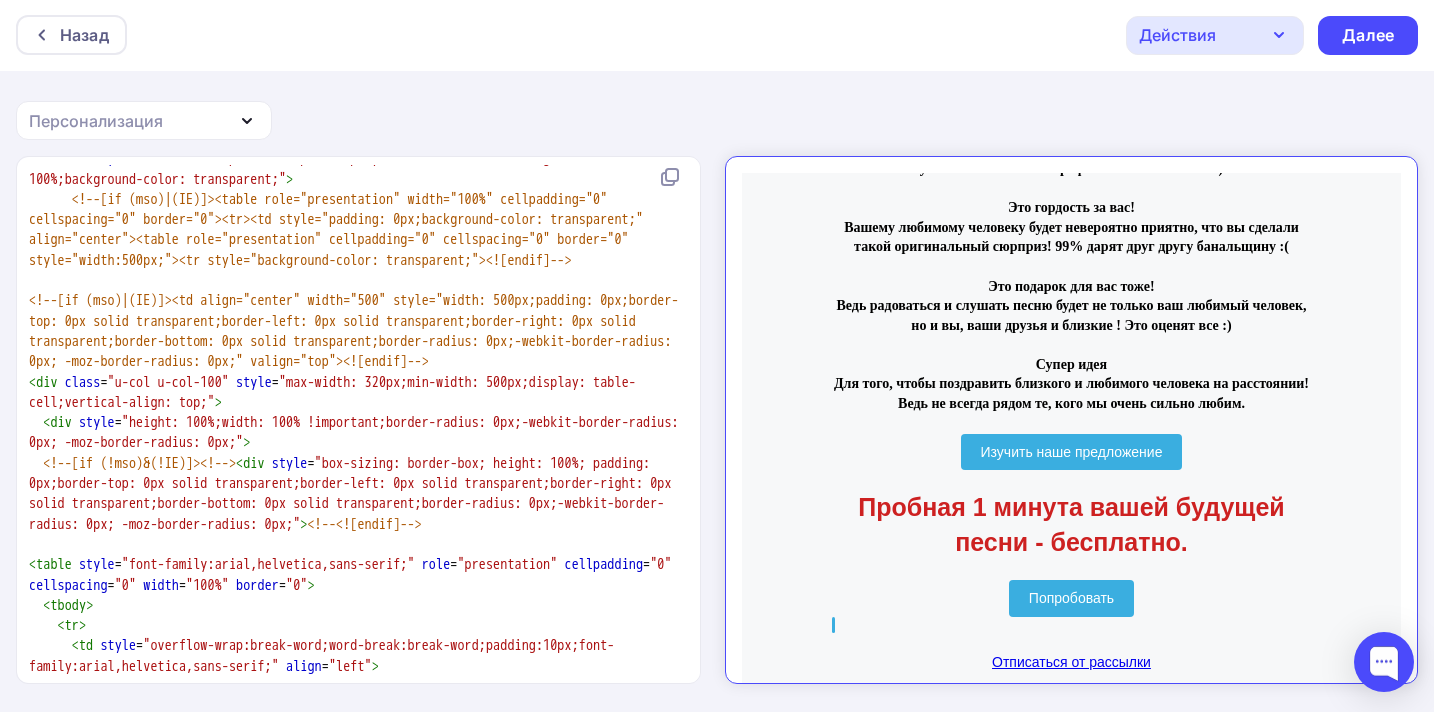 click on ">" at bounding box center [657, -390] 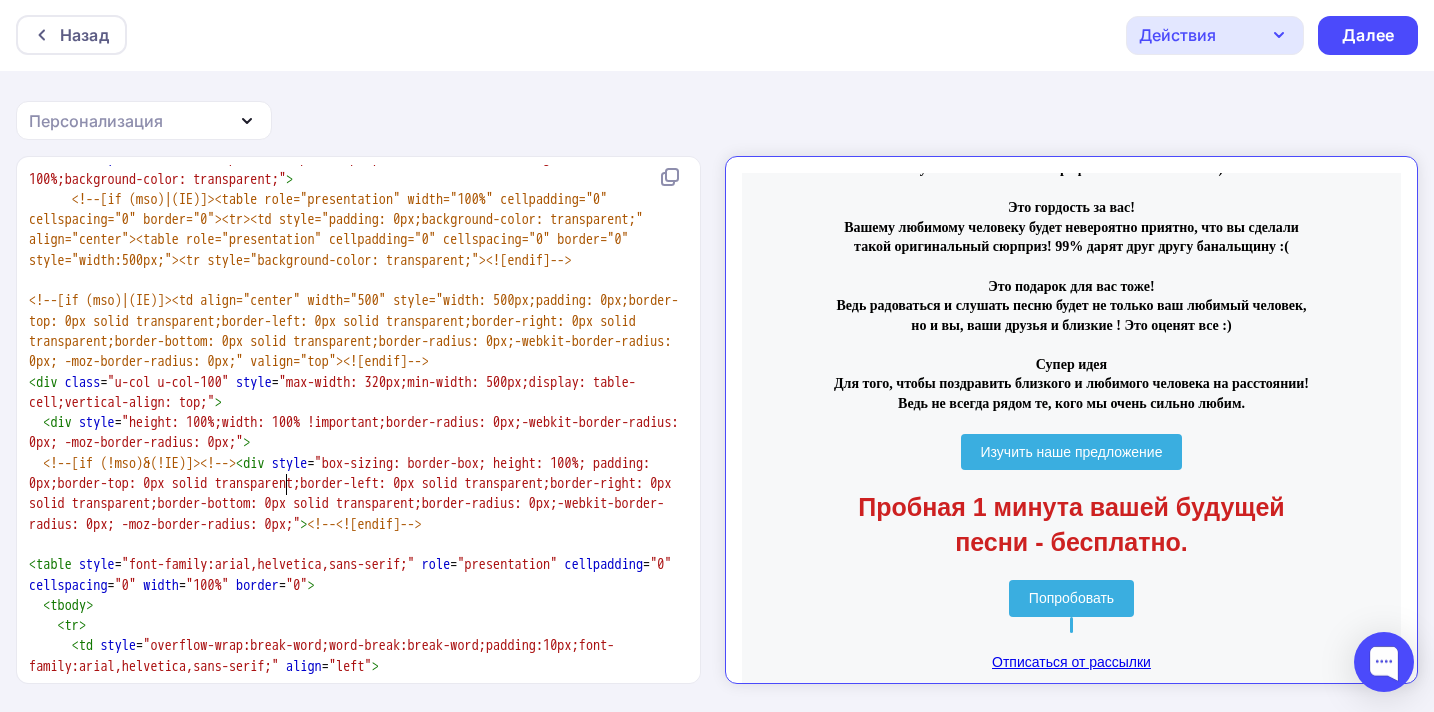 type on "span" 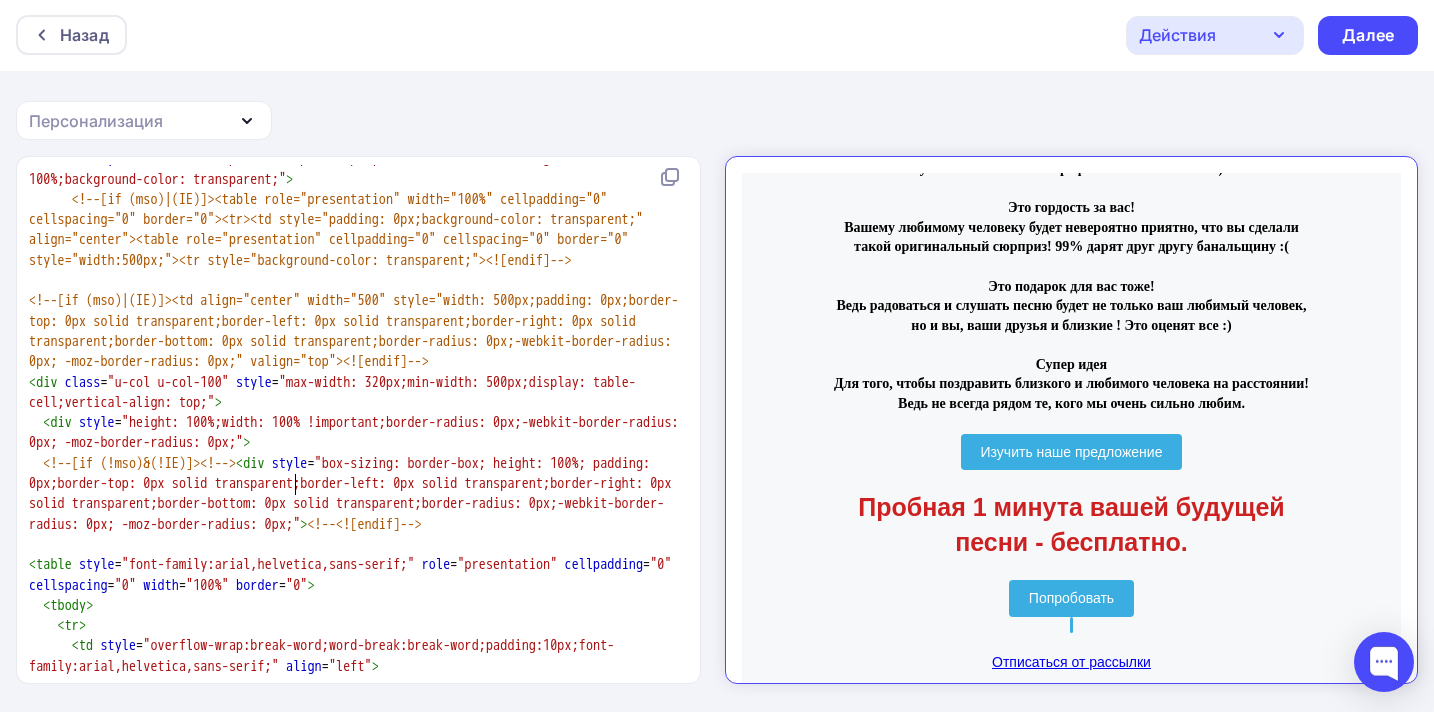 click on "span" at bounding box center (136, -369) 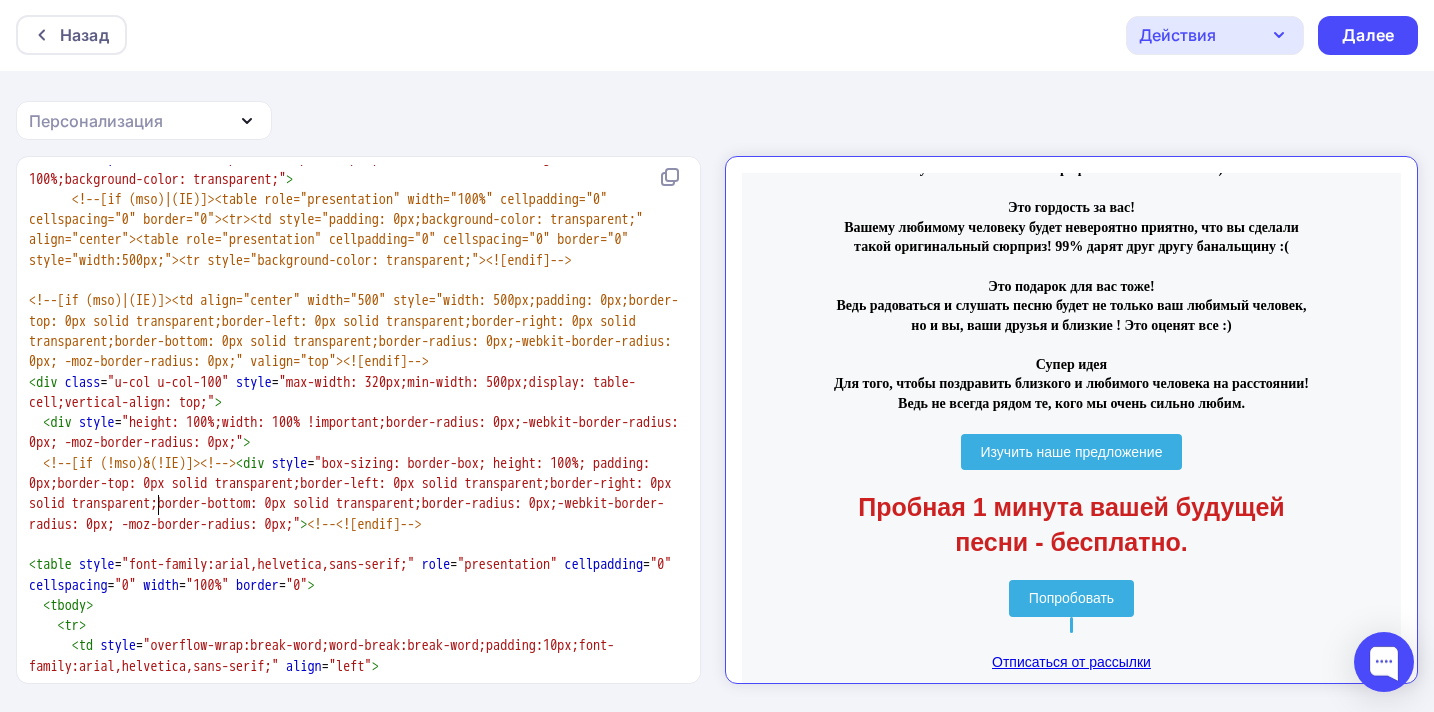 type on "div" 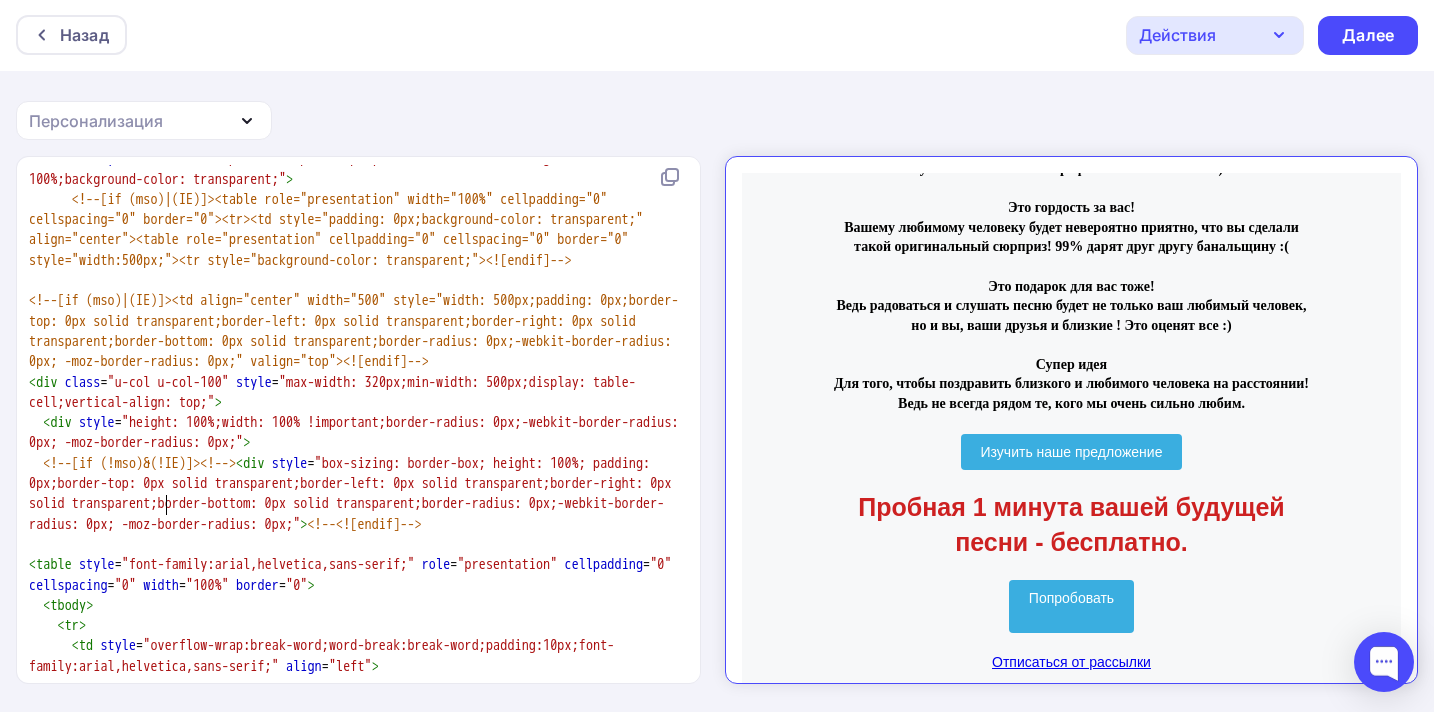 click on "<!--[if mso]></center></v:roundrect><![endif]-->" at bounding box center (354, -328) 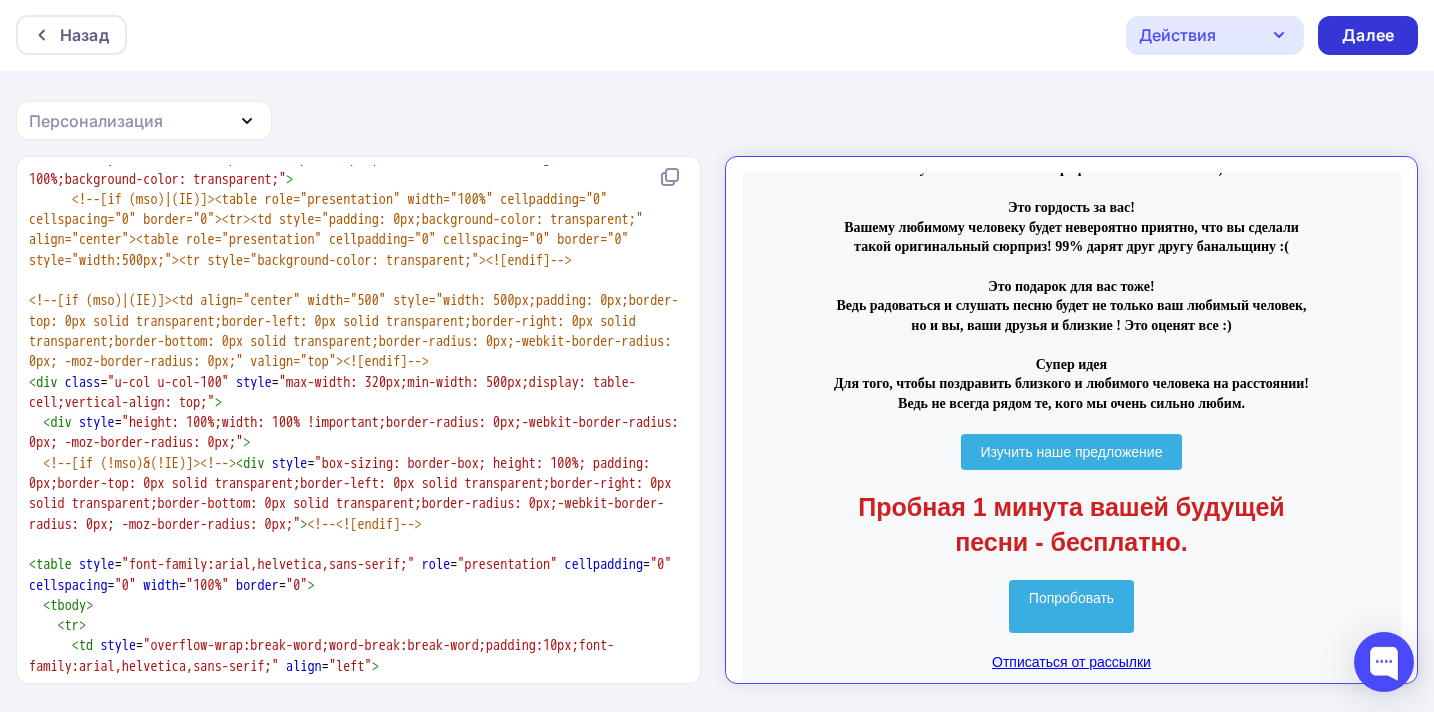 click on "Далее" at bounding box center (1368, 35) 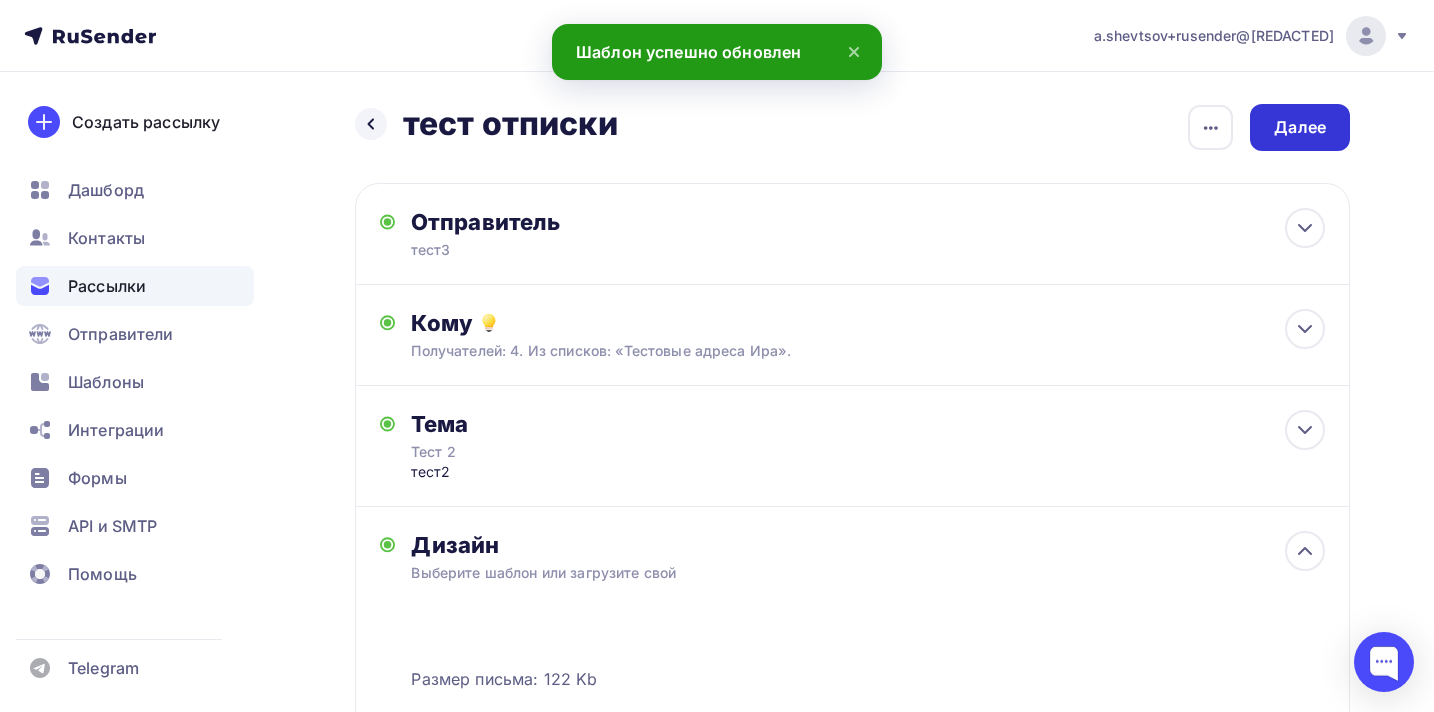 click on "Далее" at bounding box center [1300, 127] 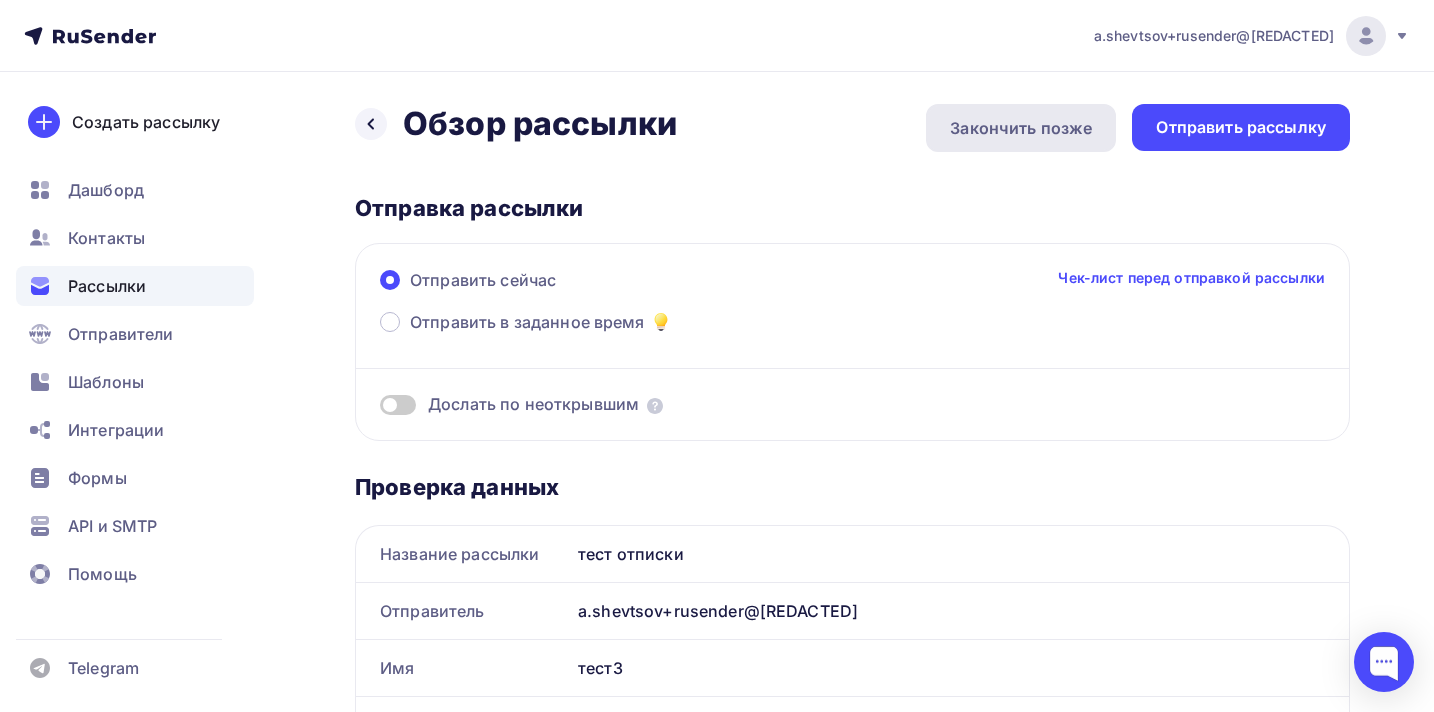 click on "Закончить позже" at bounding box center (1021, 128) 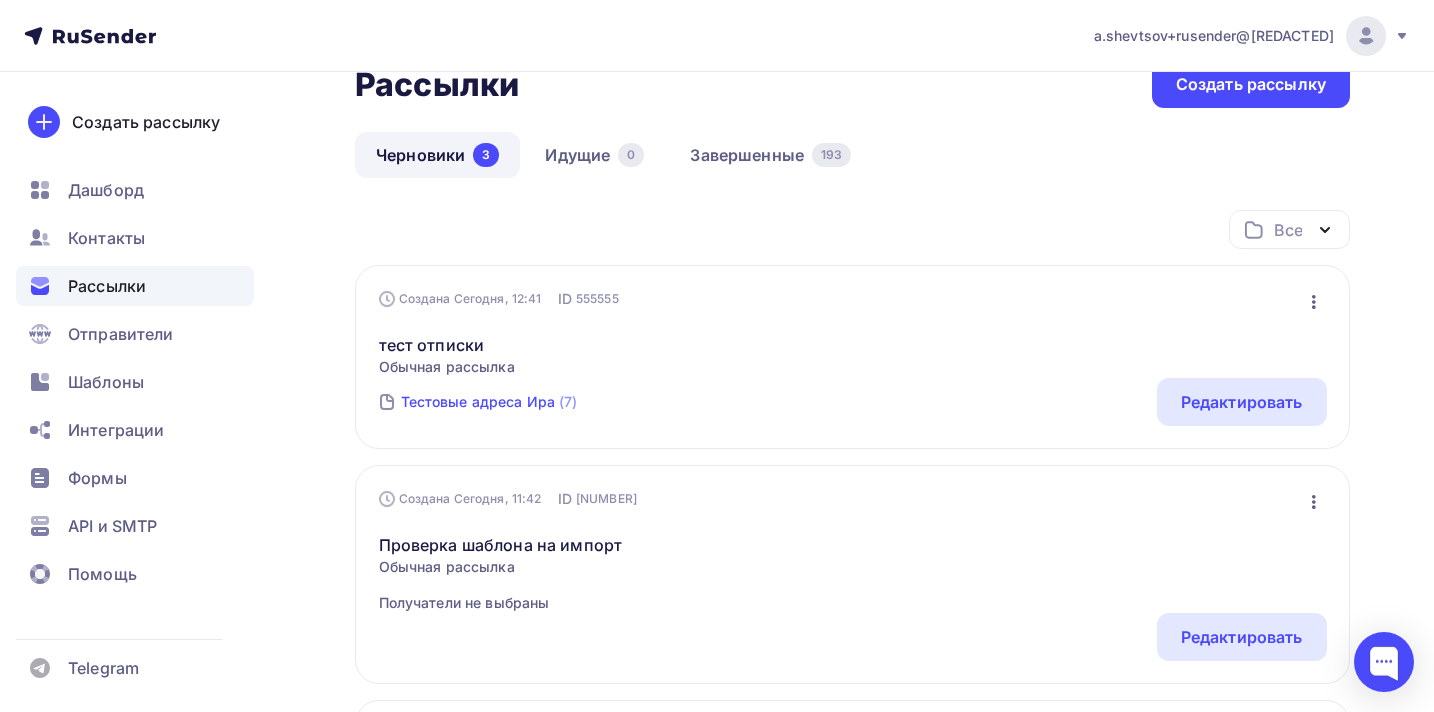 scroll, scrollTop: 24, scrollLeft: 0, axis: vertical 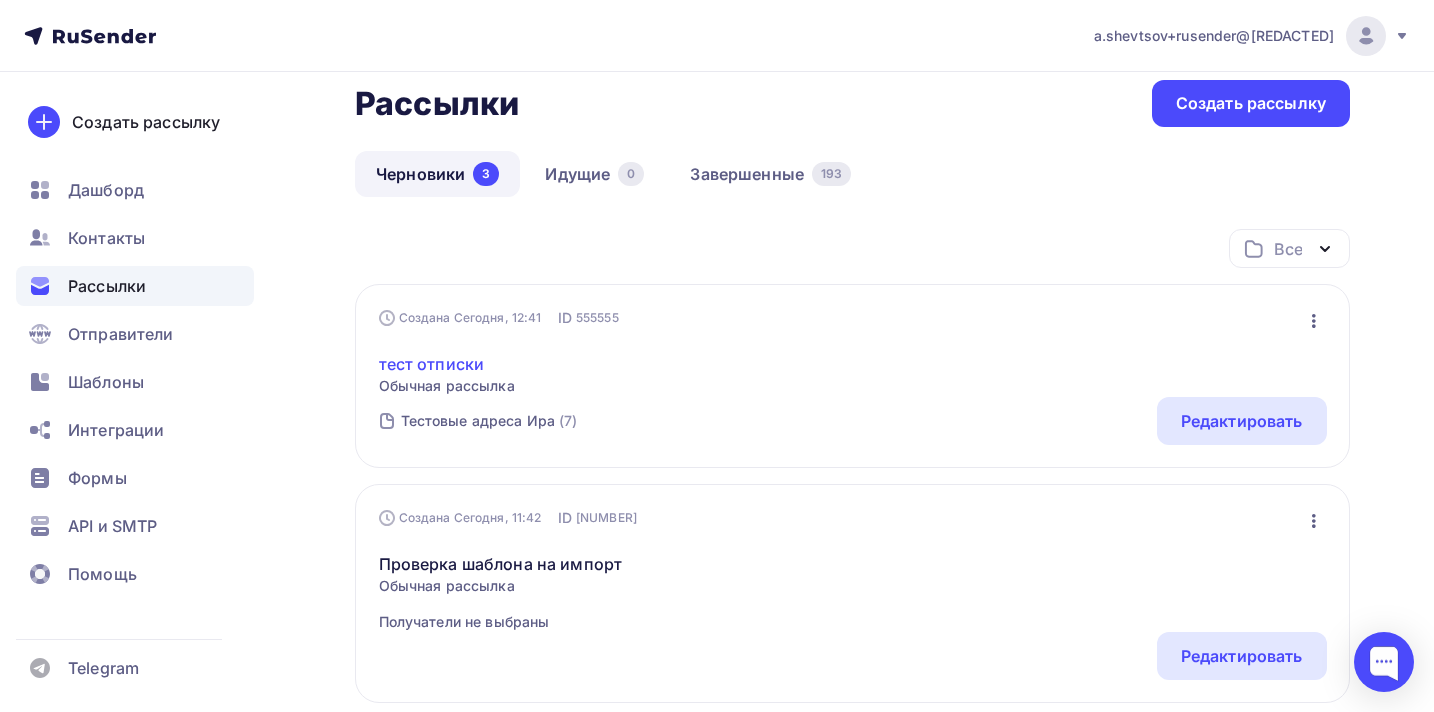 click on "тест отписки" at bounding box center (447, 364) 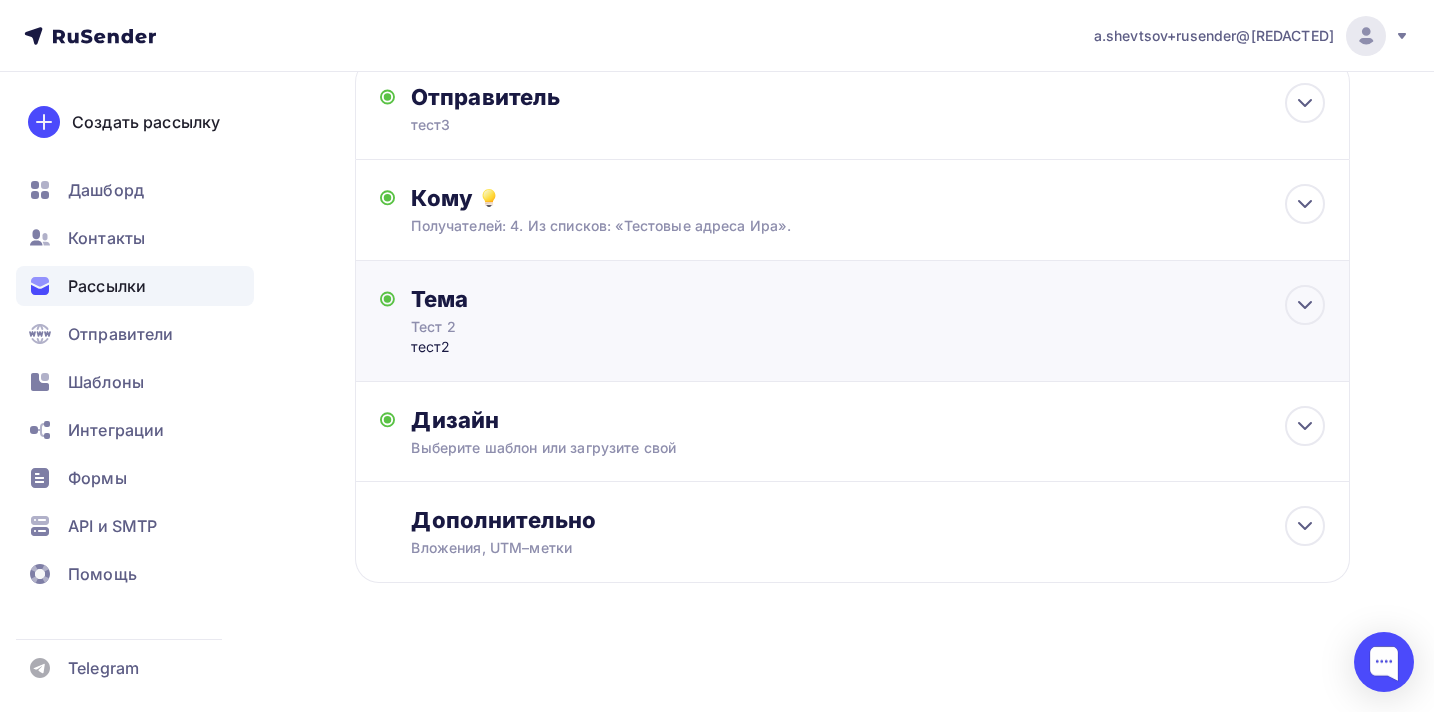 scroll, scrollTop: 128, scrollLeft: 0, axis: vertical 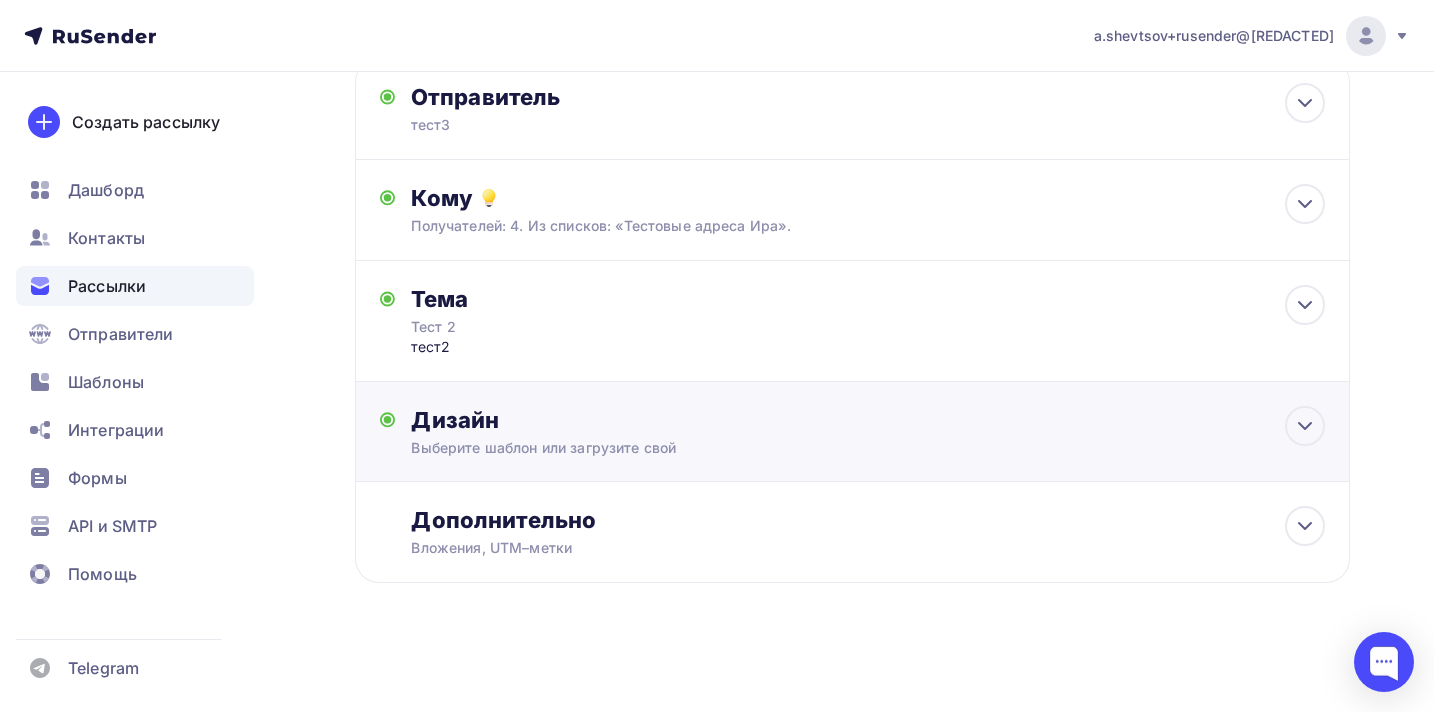 click on "Выберите шаблон или загрузите свой" at bounding box center [822, 448] 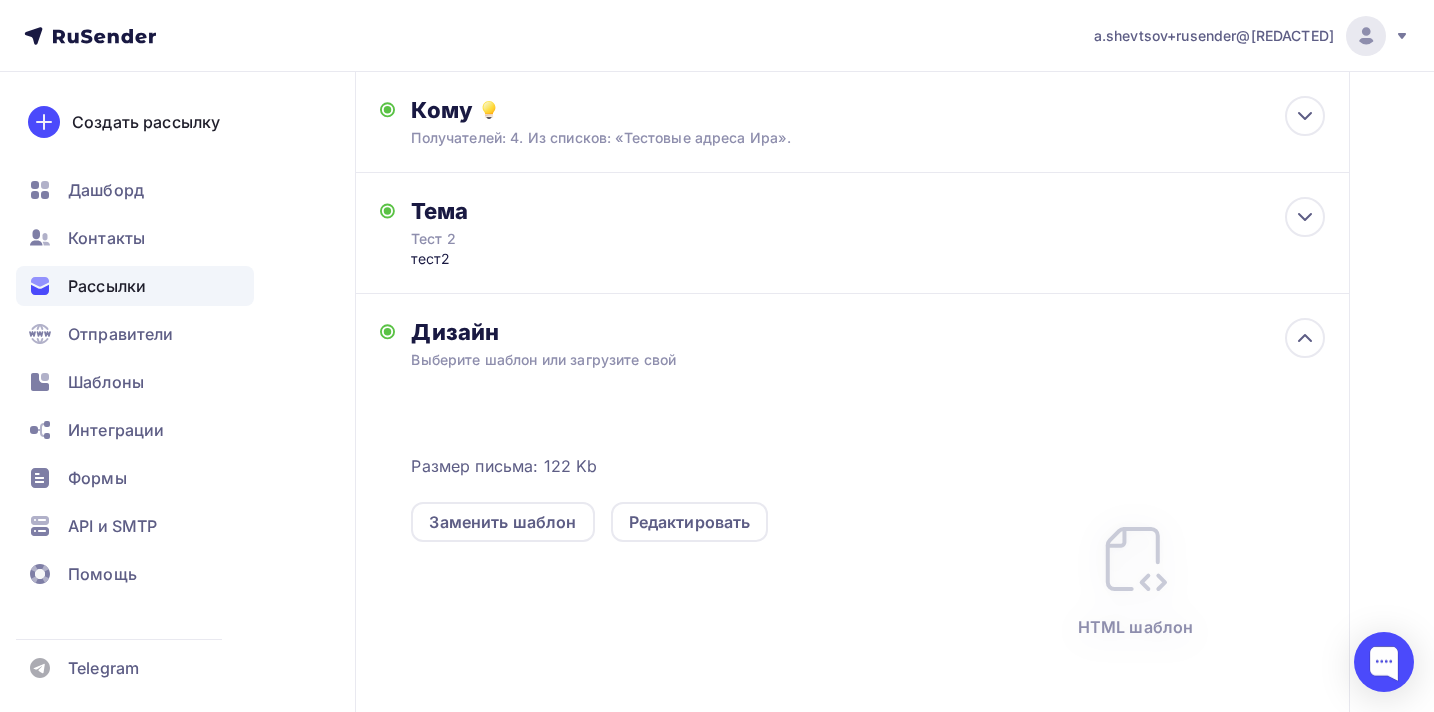 scroll, scrollTop: 247, scrollLeft: 0, axis: vertical 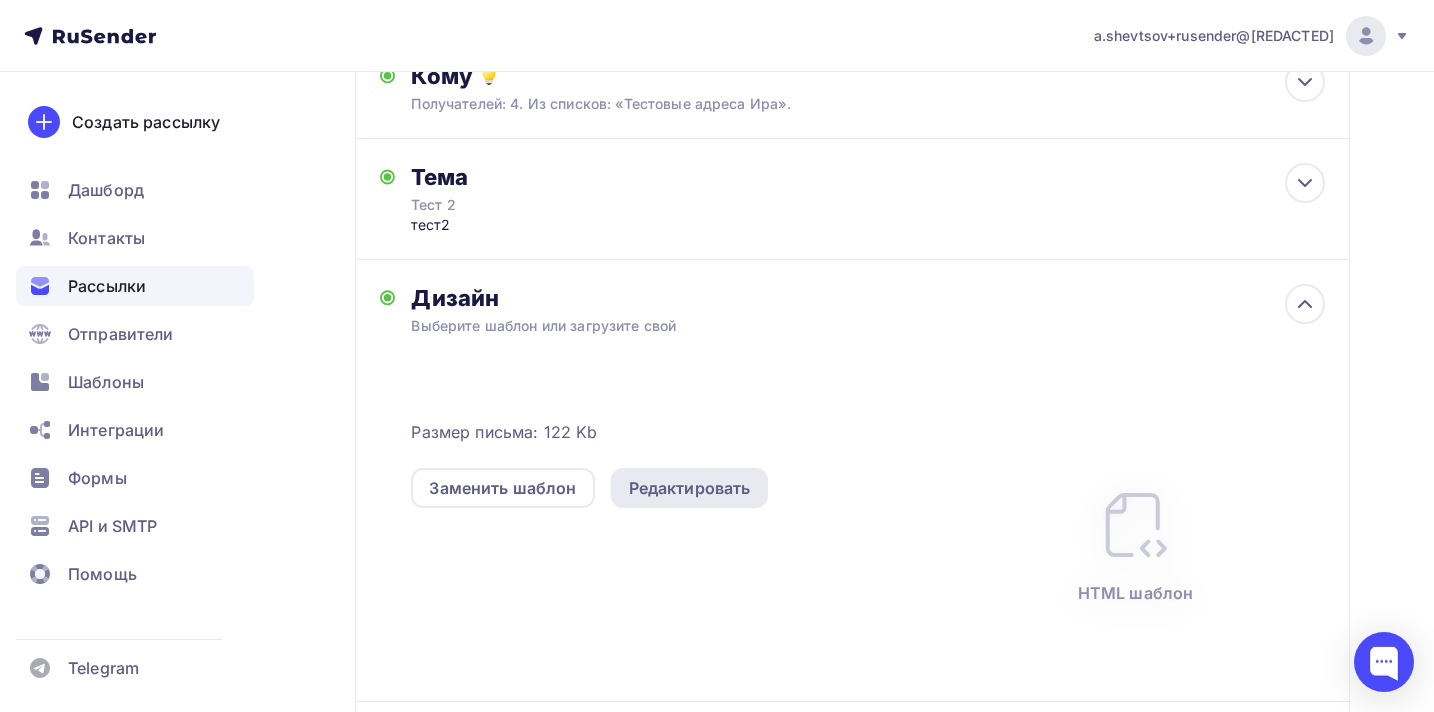 click on "Редактировать" at bounding box center [690, 488] 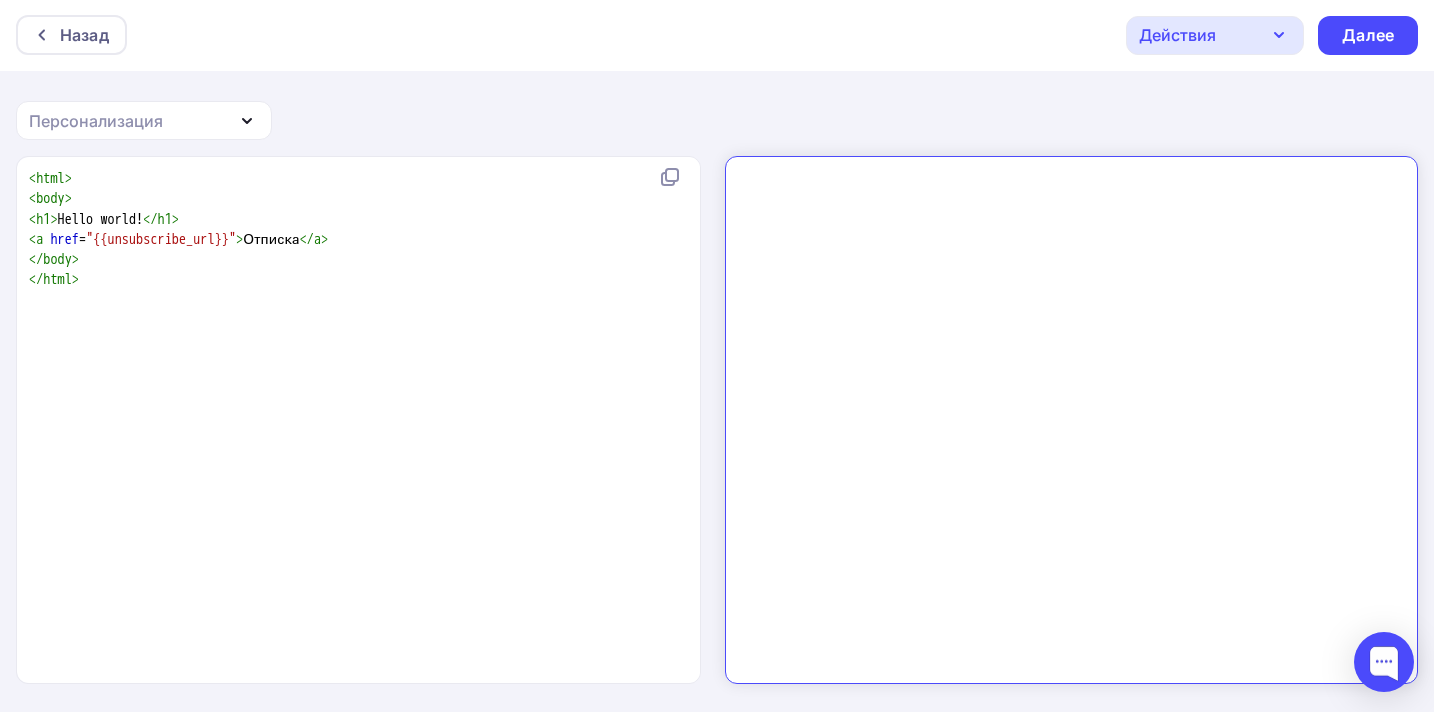 scroll, scrollTop: 0, scrollLeft: 0, axis: both 